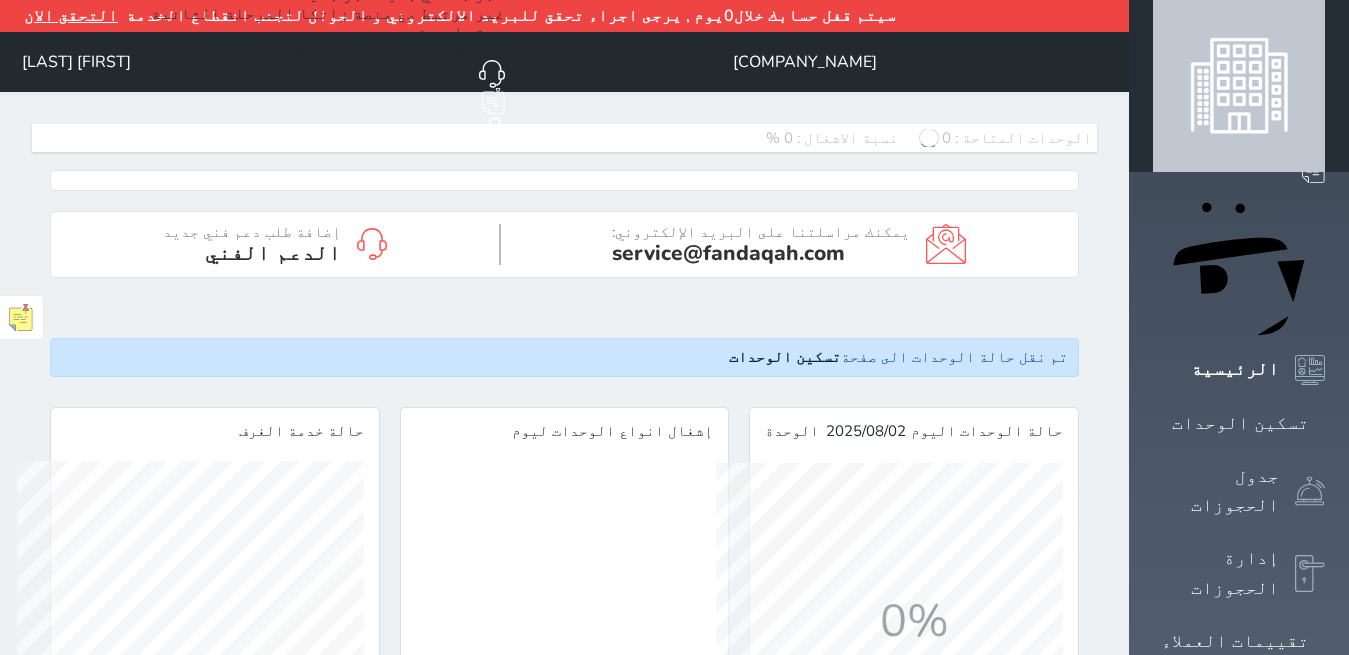 scroll, scrollTop: 0, scrollLeft: 0, axis: both 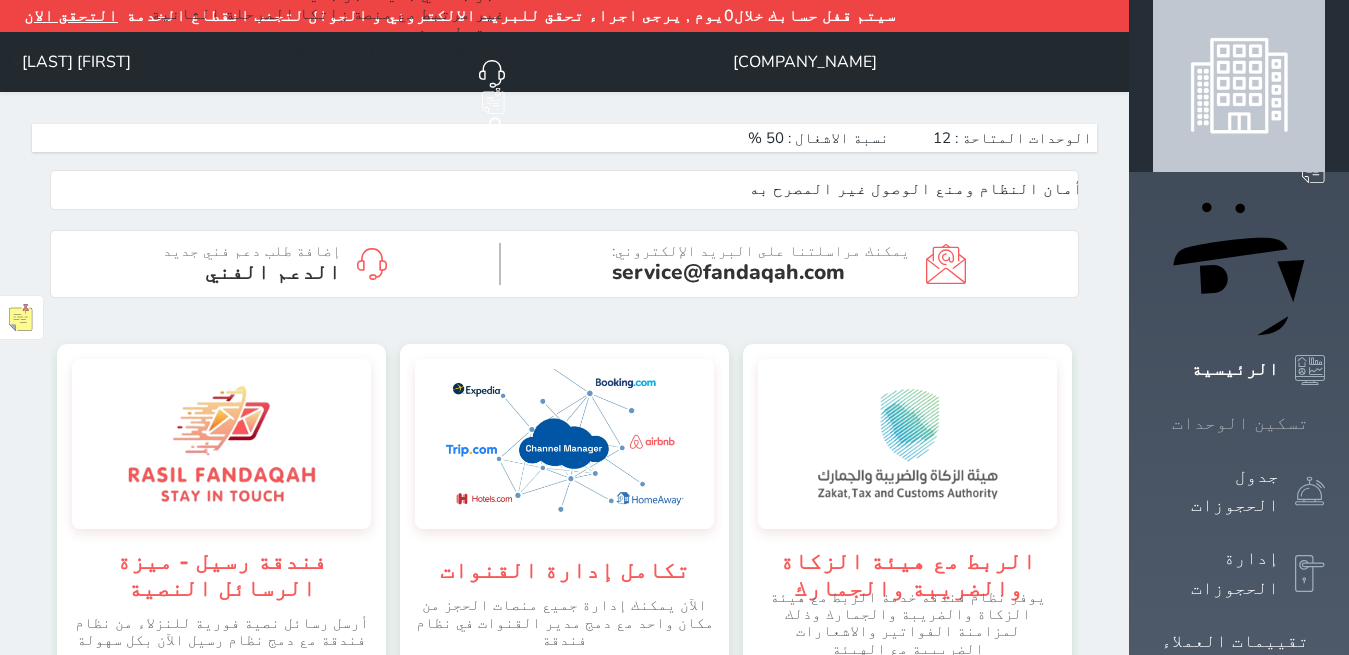 click at bounding box center (1325, 423) 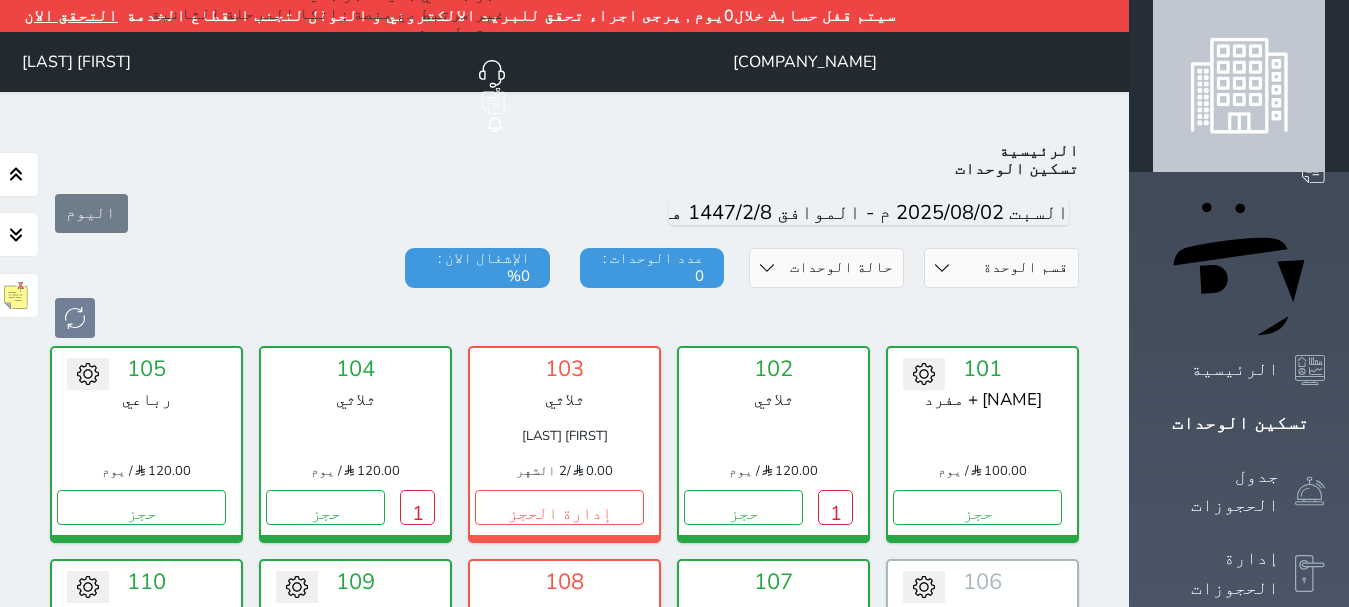 scroll, scrollTop: 110, scrollLeft: 0, axis: vertical 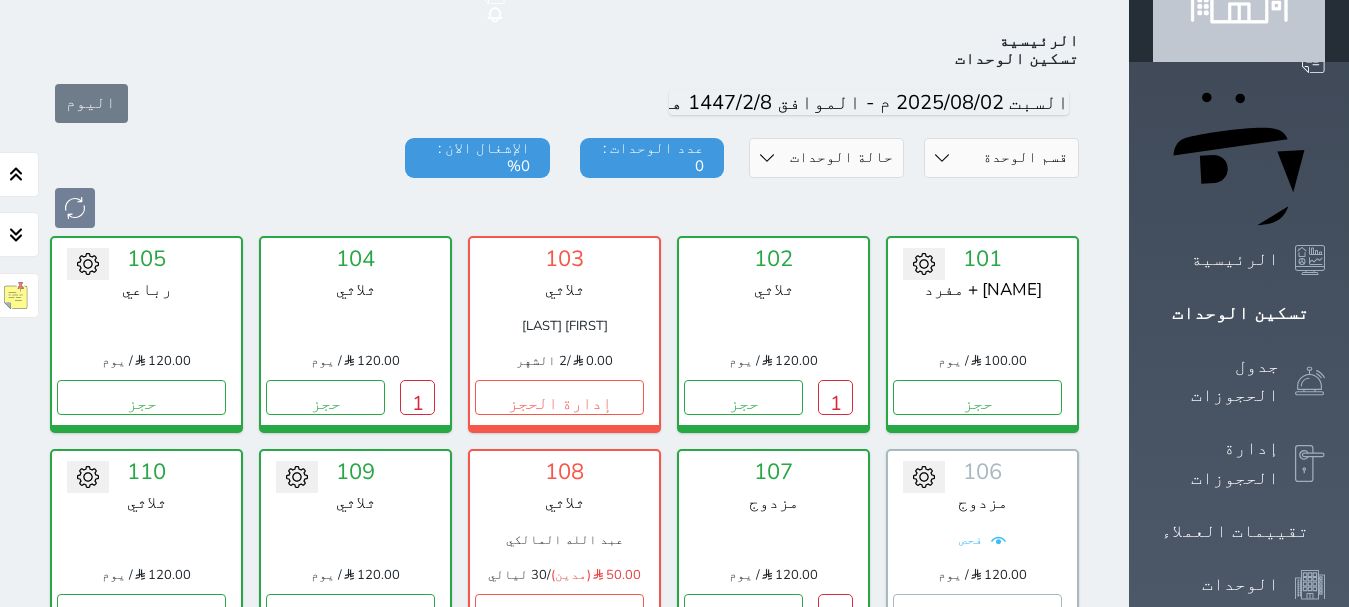 click on "حالة الوحدات متاح تحت التنظيف تحت الصيانة سجل دخول  لم يتم تسجيل الدخول" at bounding box center [826, 158] 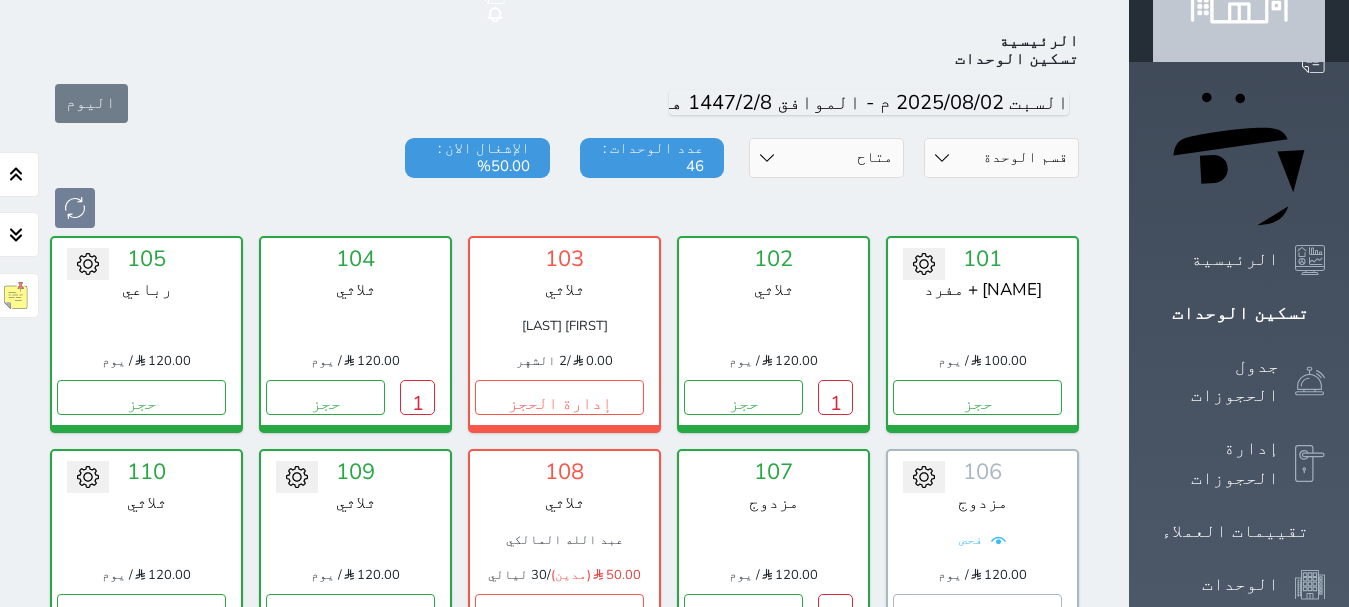 click on "حالة الوحدات متاح تحت التنظيف تحت الصيانة سجل دخول  لم يتم تسجيل الدخول" at bounding box center [826, 158] 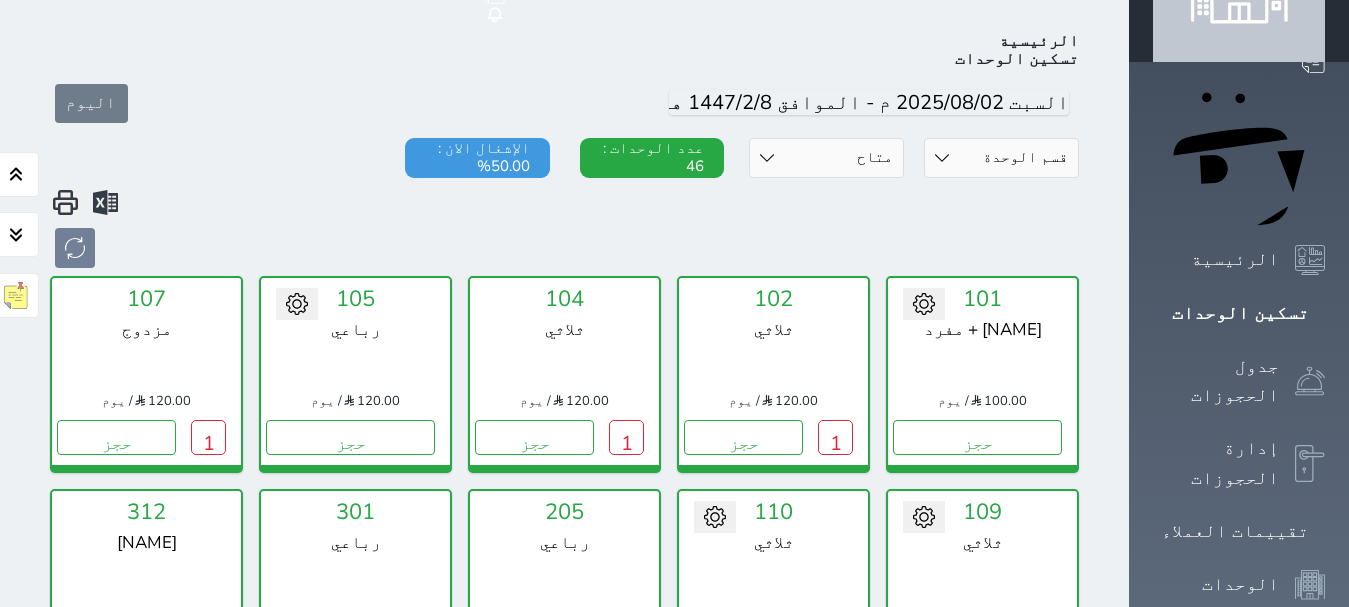 click on "حالة الوحدات متاح تحت التنظيف تحت الصيانة سجل دخول  لم يتم تسجيل الدخول" at bounding box center [826, 158] 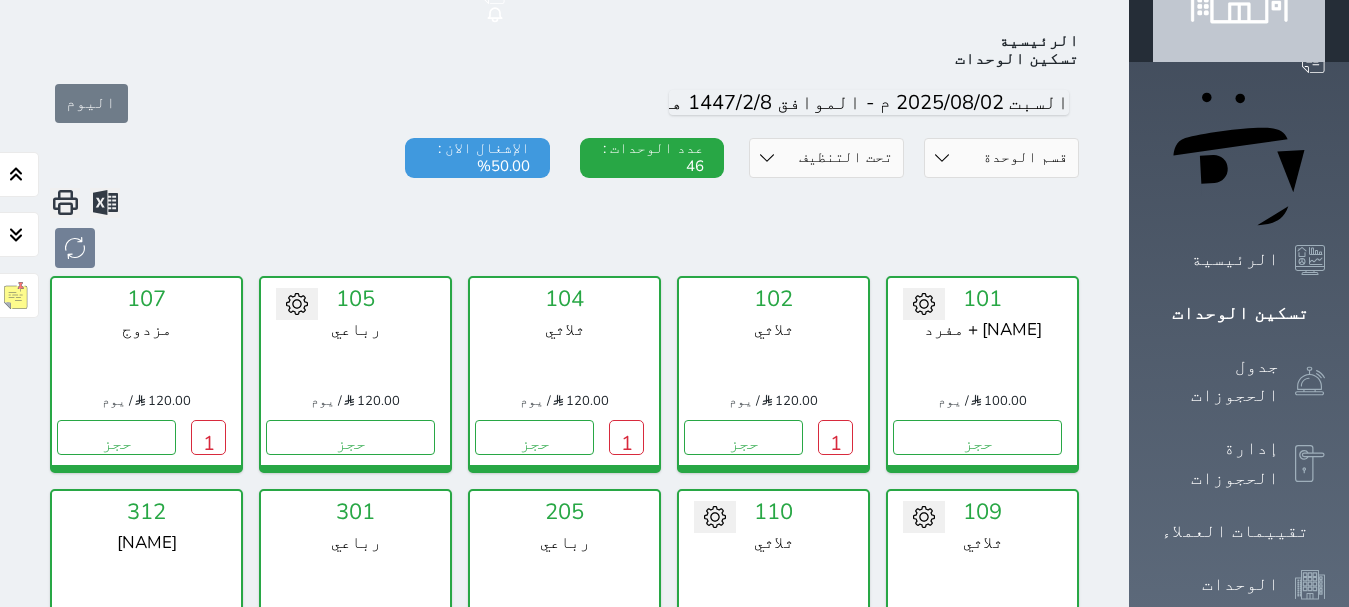 click on "حالة الوحدات متاح تحت التنظيف تحت الصيانة سجل دخول  لم يتم تسجيل الدخول" at bounding box center [826, 158] 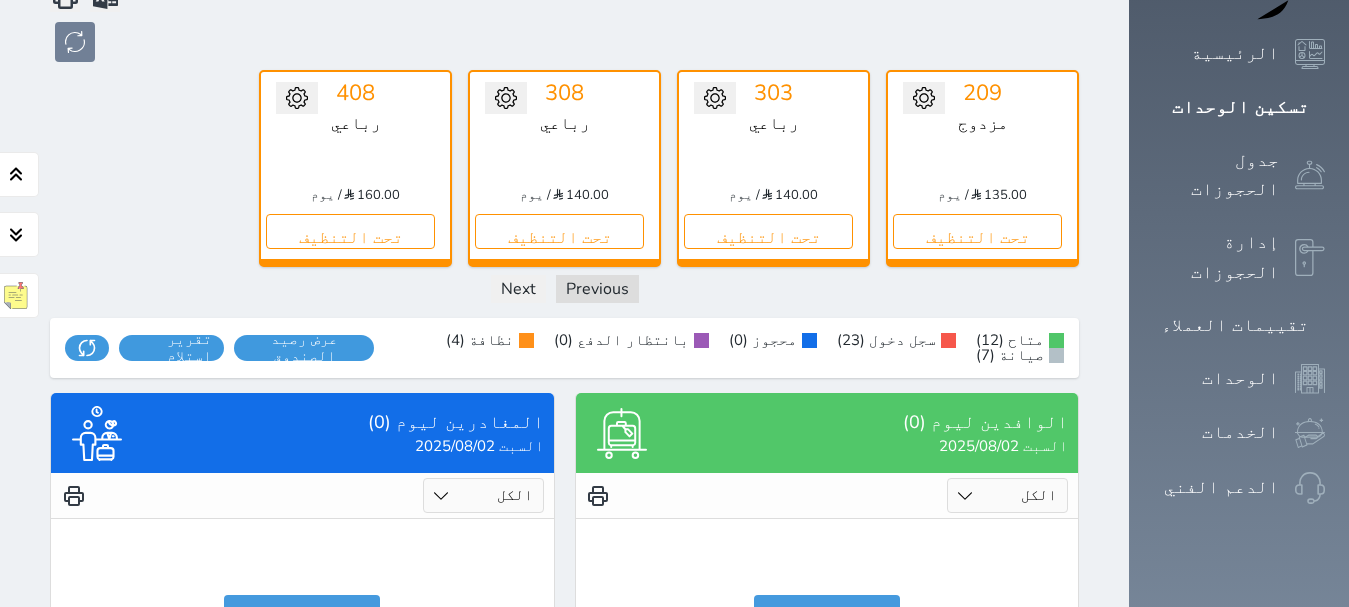 scroll, scrollTop: 280, scrollLeft: 0, axis: vertical 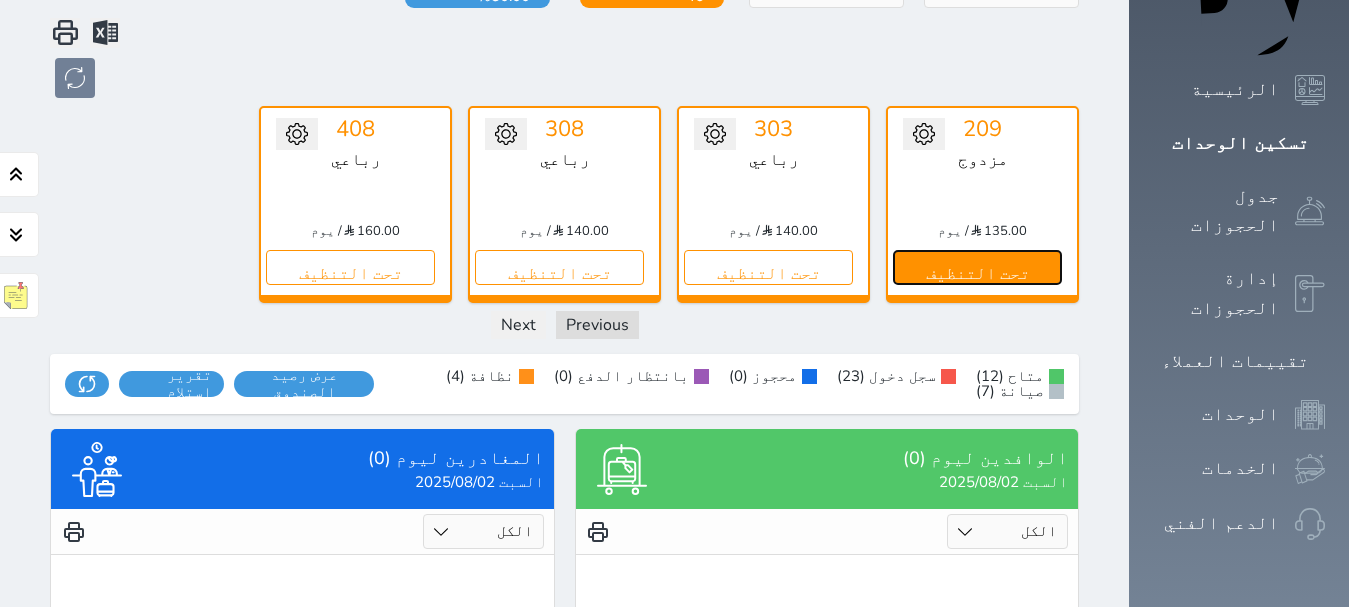 click on "تحت التنظيف" at bounding box center (977, 267) 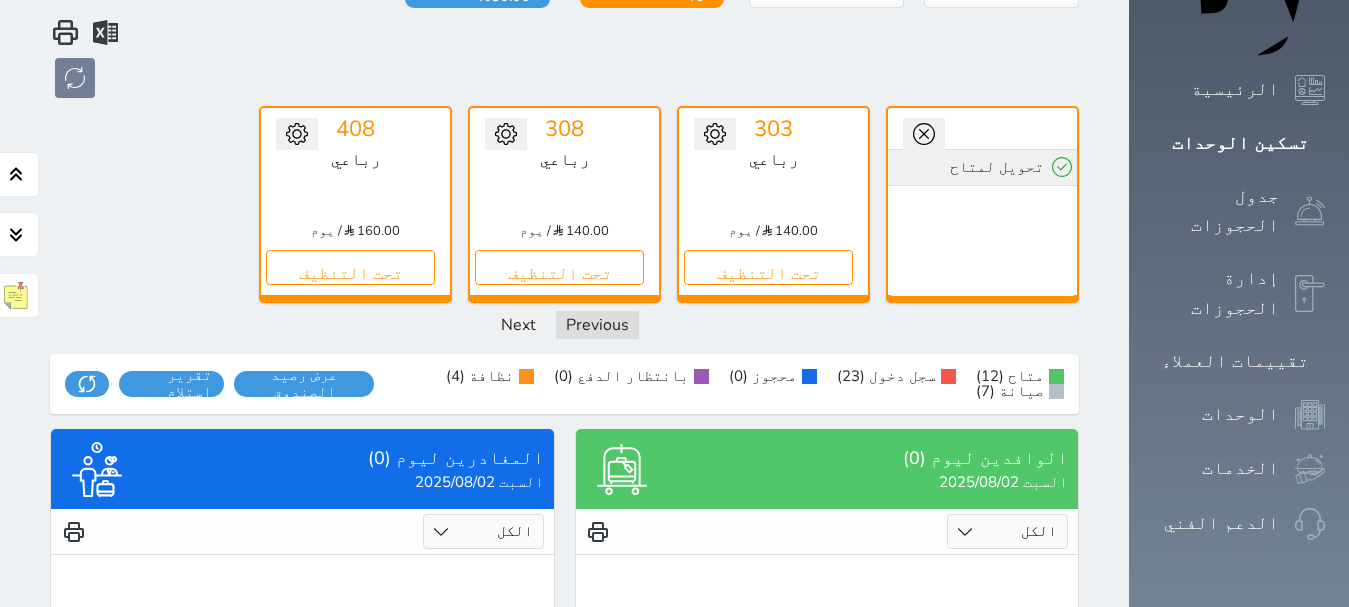 click on "تحويل لمتاح" at bounding box center (982, 167) 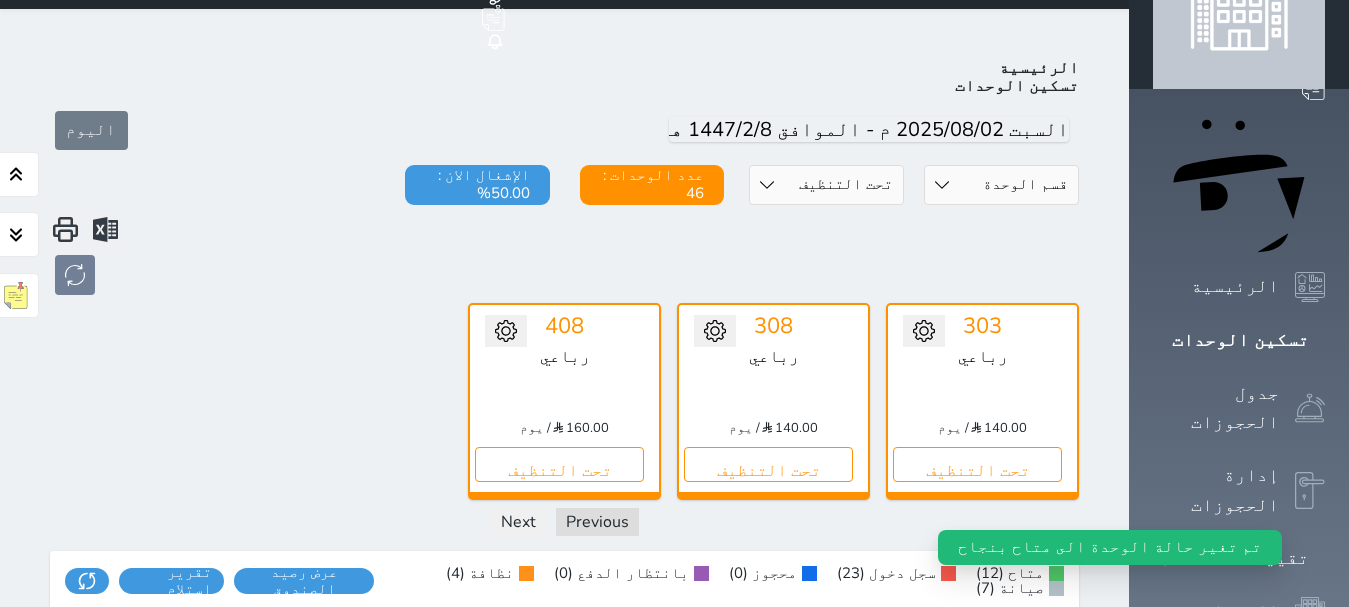 scroll, scrollTop: 80, scrollLeft: 0, axis: vertical 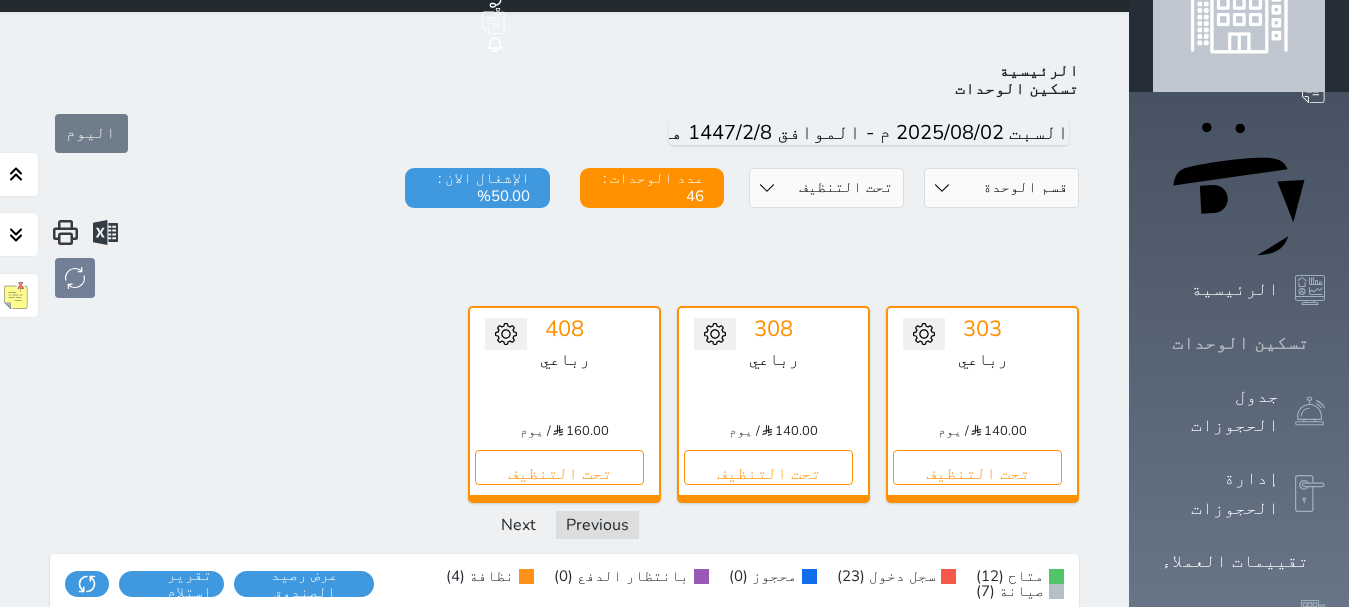 click on "تسكين الوحدات" at bounding box center [1240, 343] 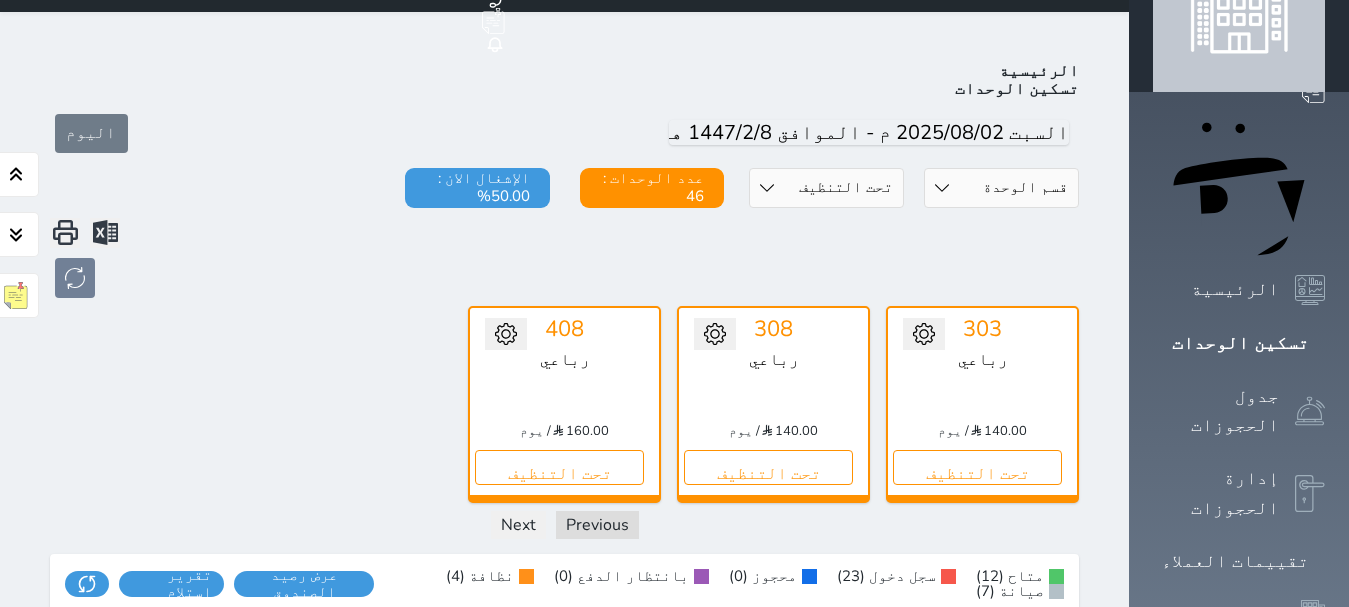 click 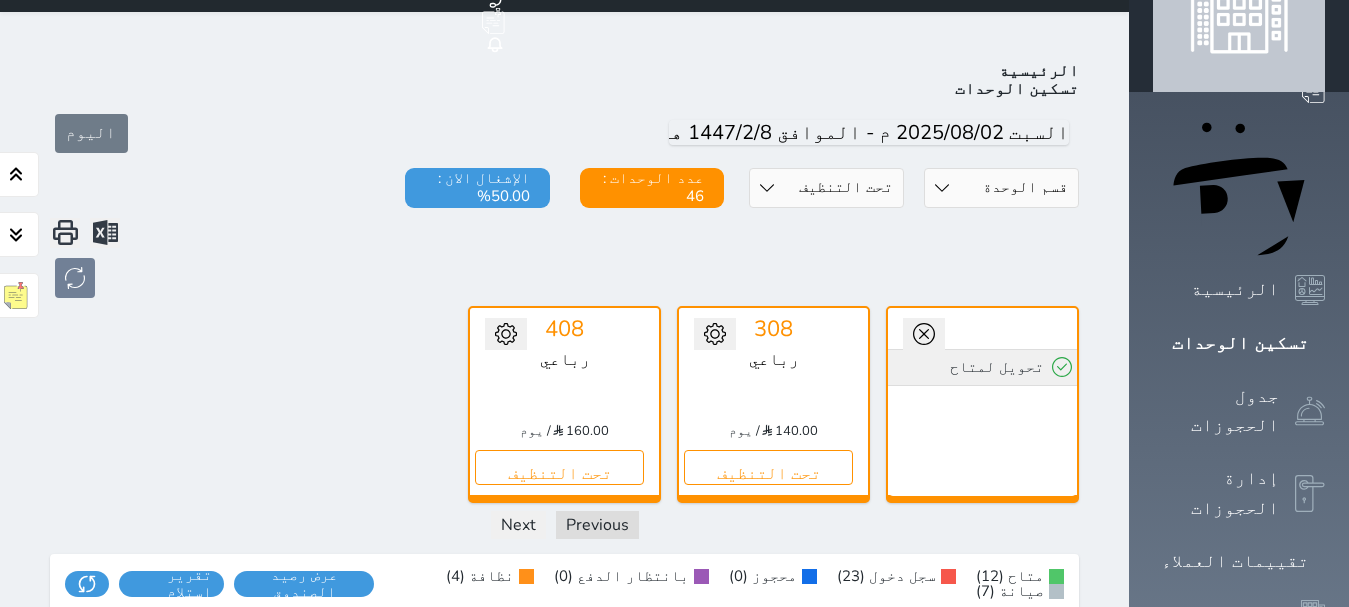 click on "تحويل لمتاح" at bounding box center (982, 367) 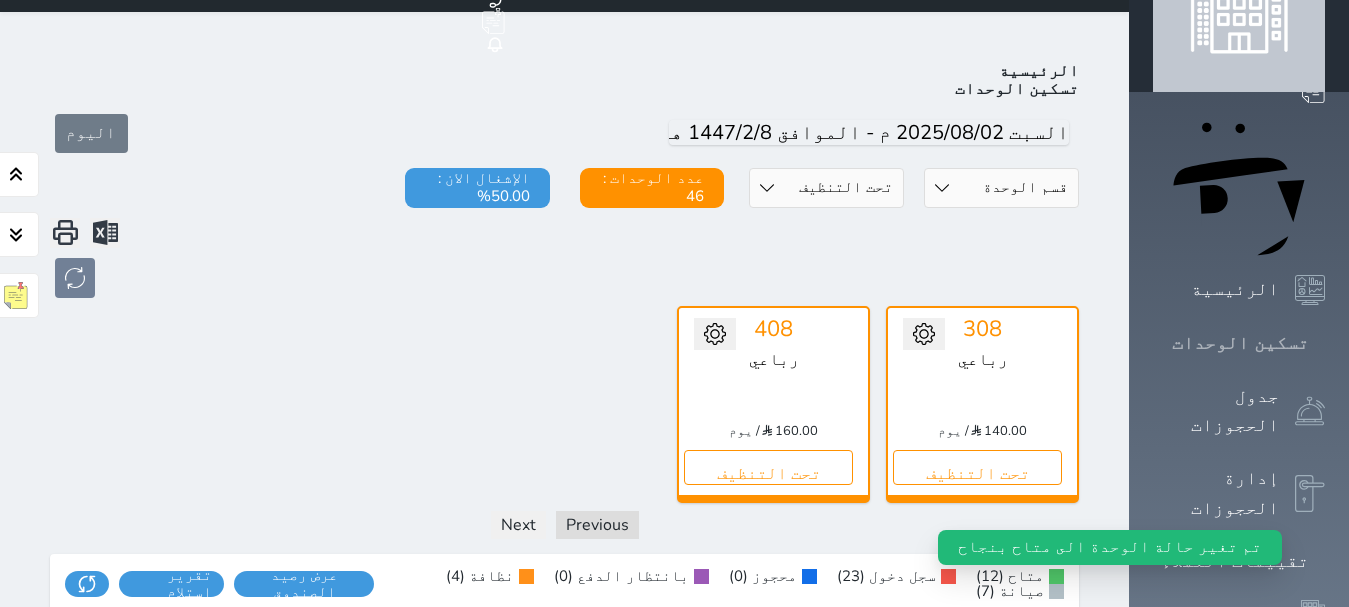 click 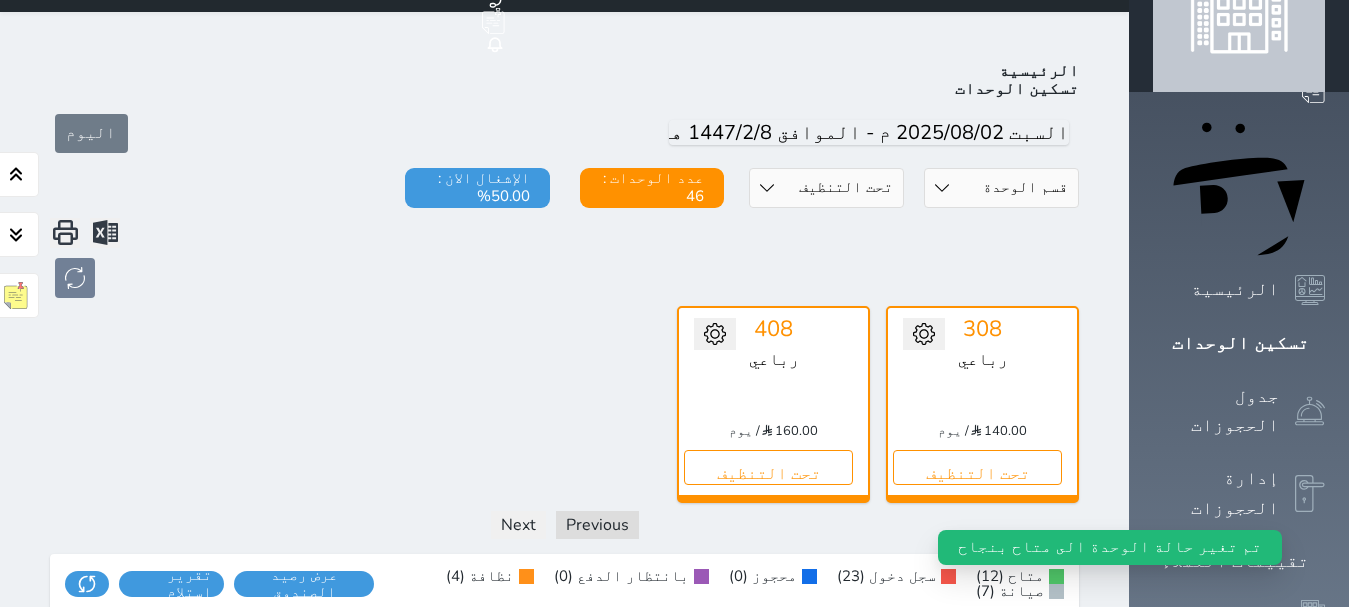 click on "حالة الوحدات متاح تحت التنظيف تحت الصيانة سجل دخول  لم يتم تسجيل الدخول" at bounding box center [826, 188] 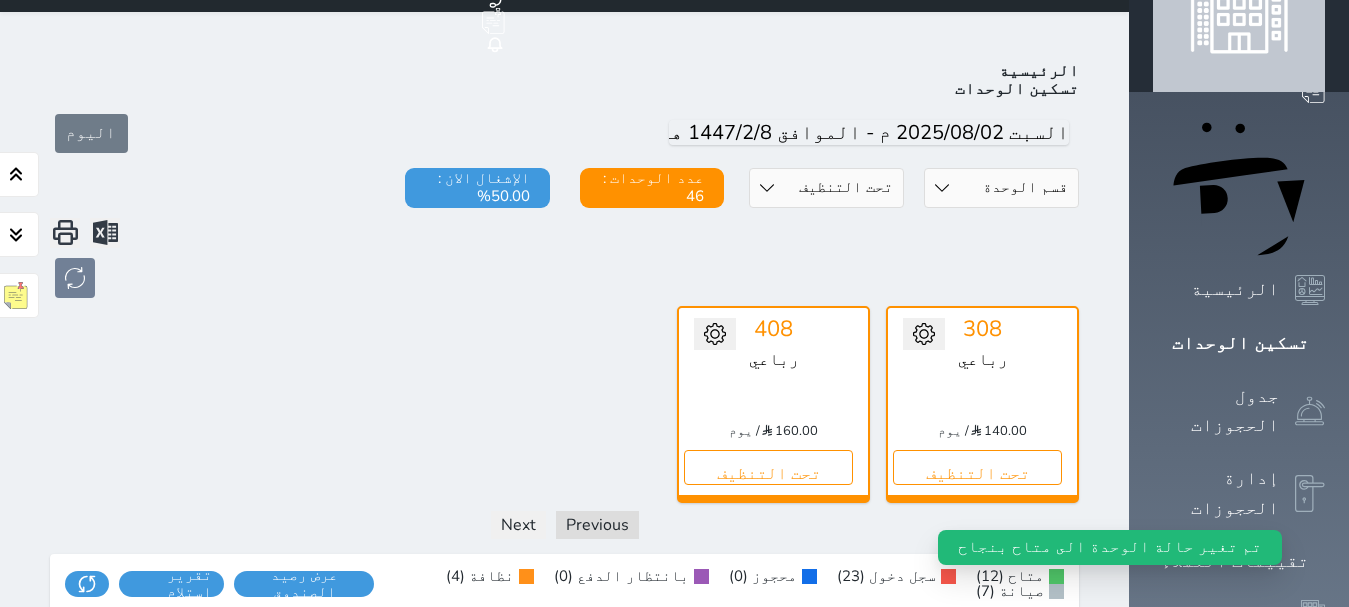 select 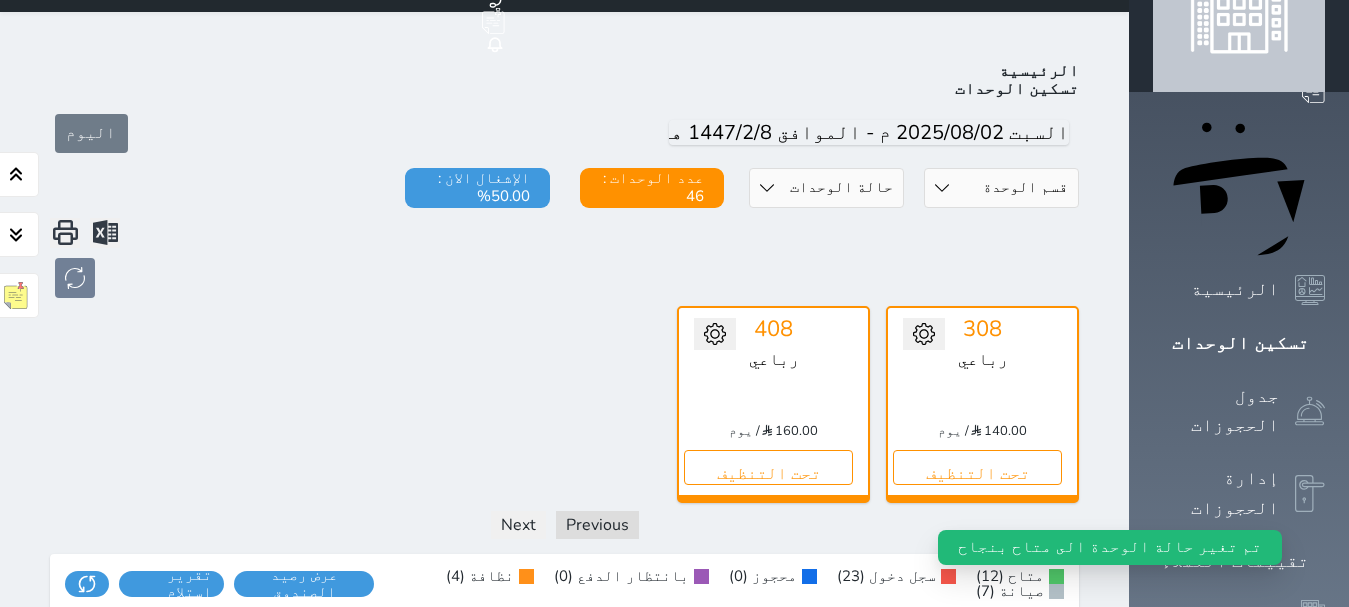 click on "حالة الوحدات متاح تحت التنظيف تحت الصيانة سجل دخول  لم يتم تسجيل الدخول" at bounding box center [826, 188] 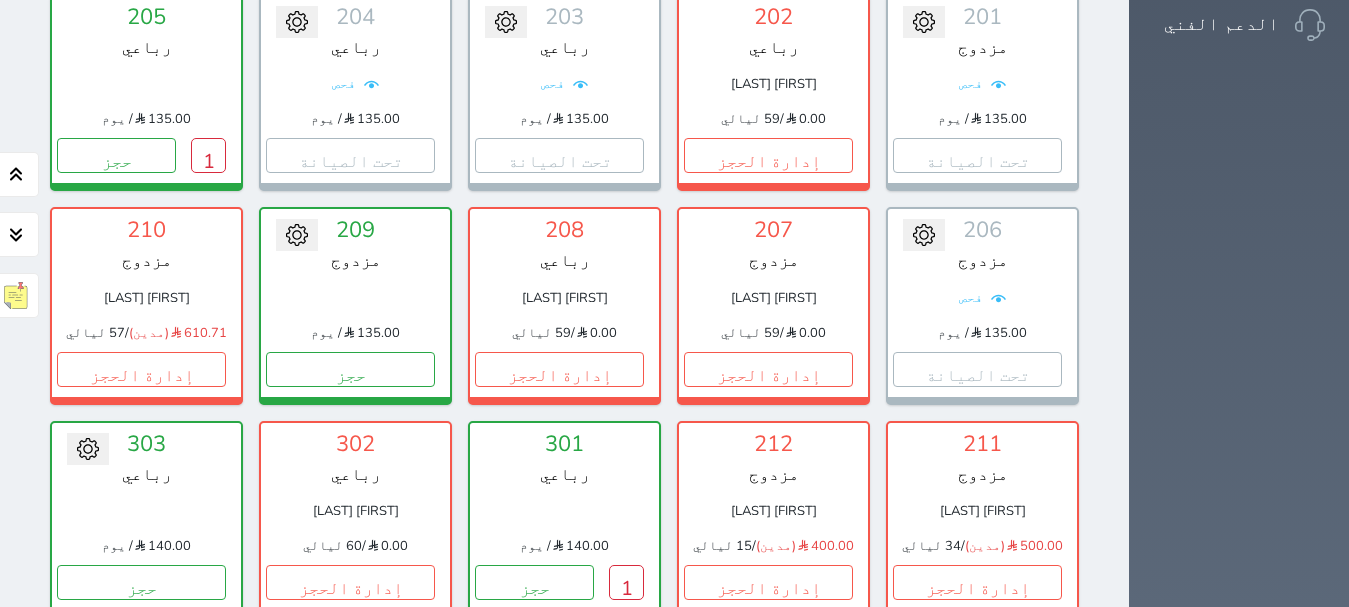 scroll, scrollTop: 910, scrollLeft: 0, axis: vertical 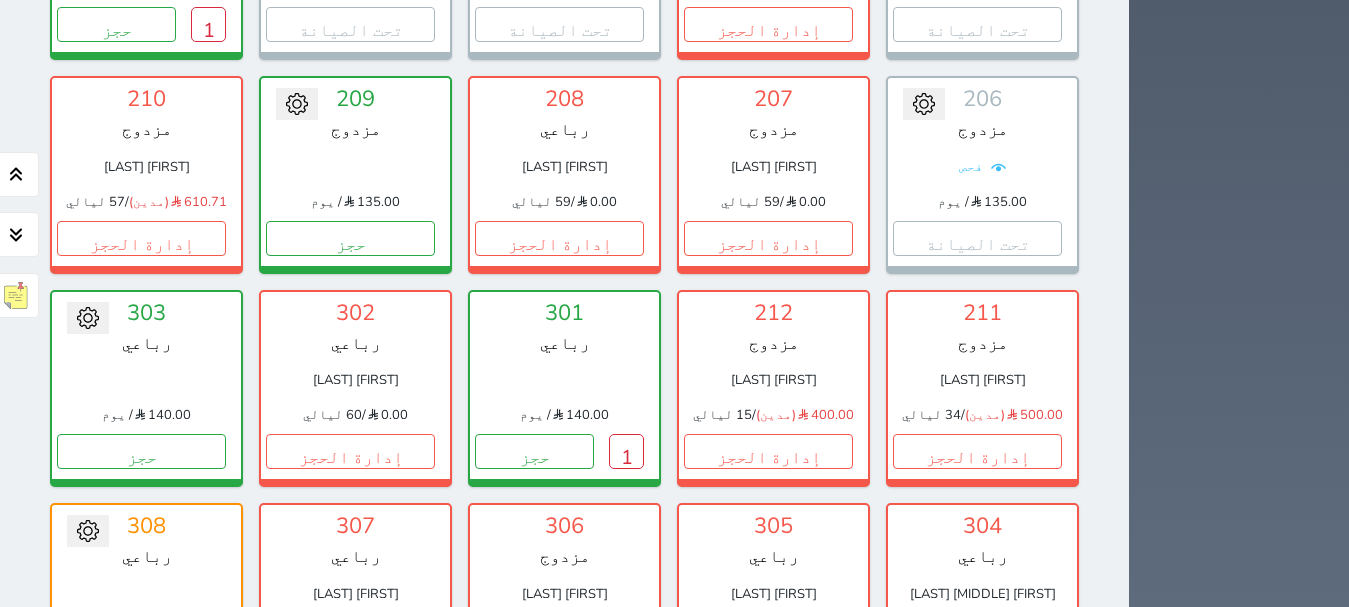 click 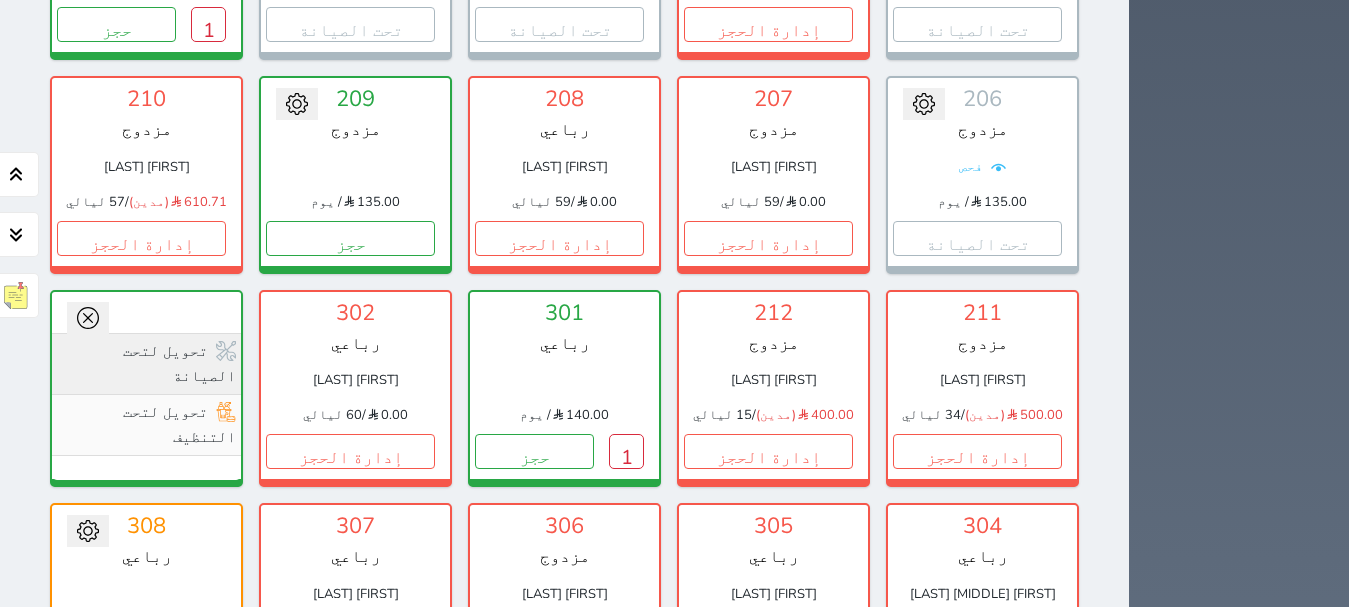 click on "تحويل لتحت الصيانة" at bounding box center (146, 363) 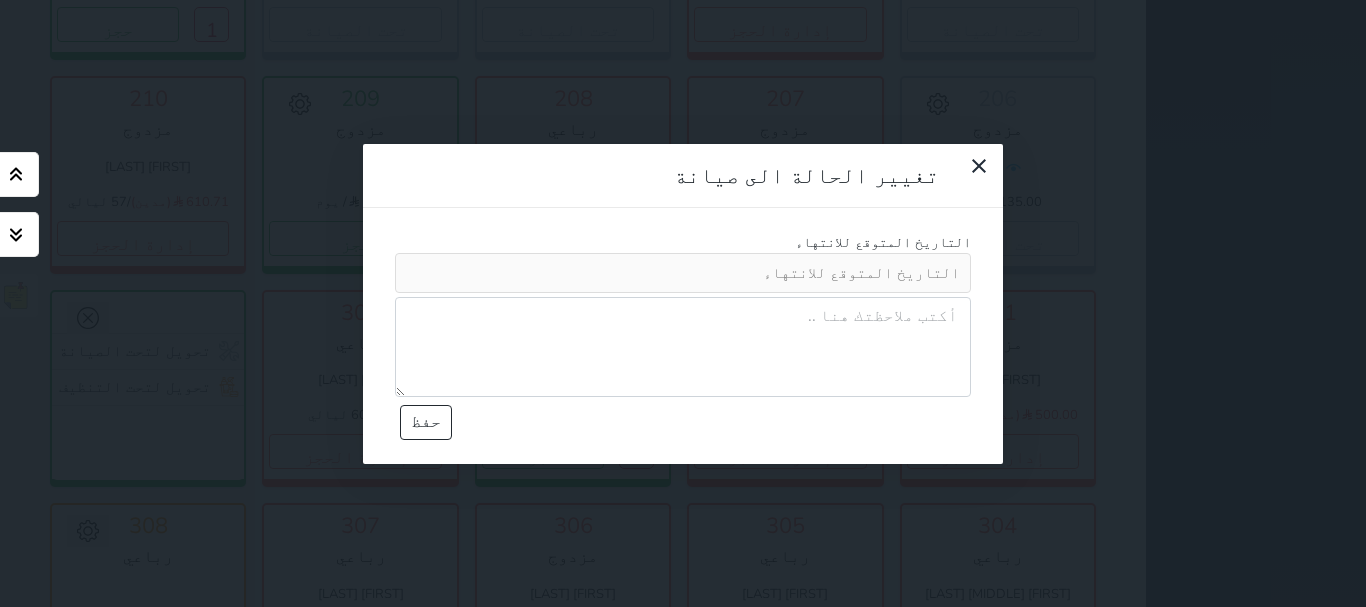 click at bounding box center (683, 347) 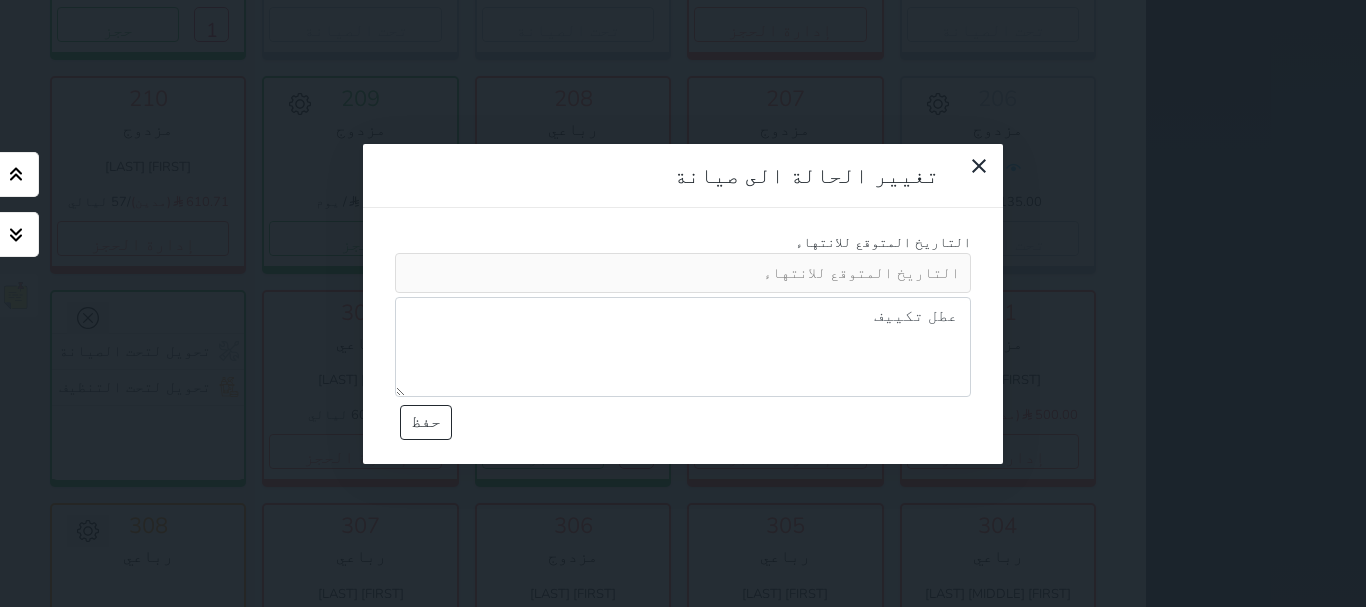 click on "عطل تكييف" at bounding box center [683, 347] 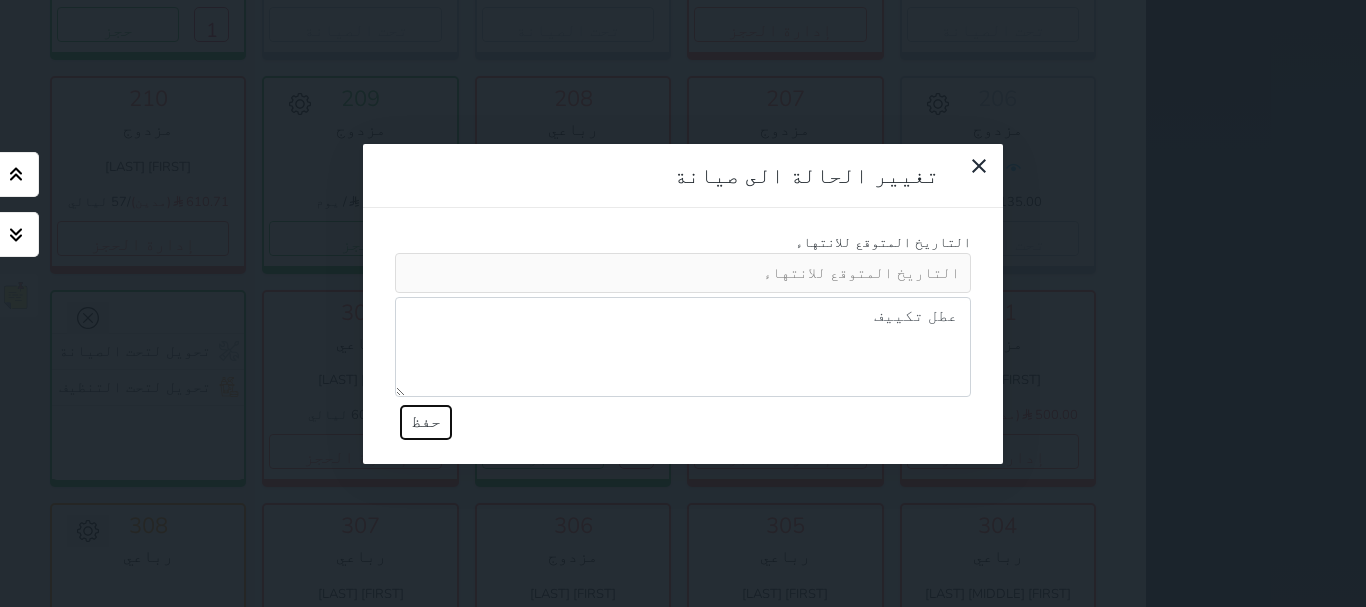 click on "حفظ" at bounding box center [426, 422] 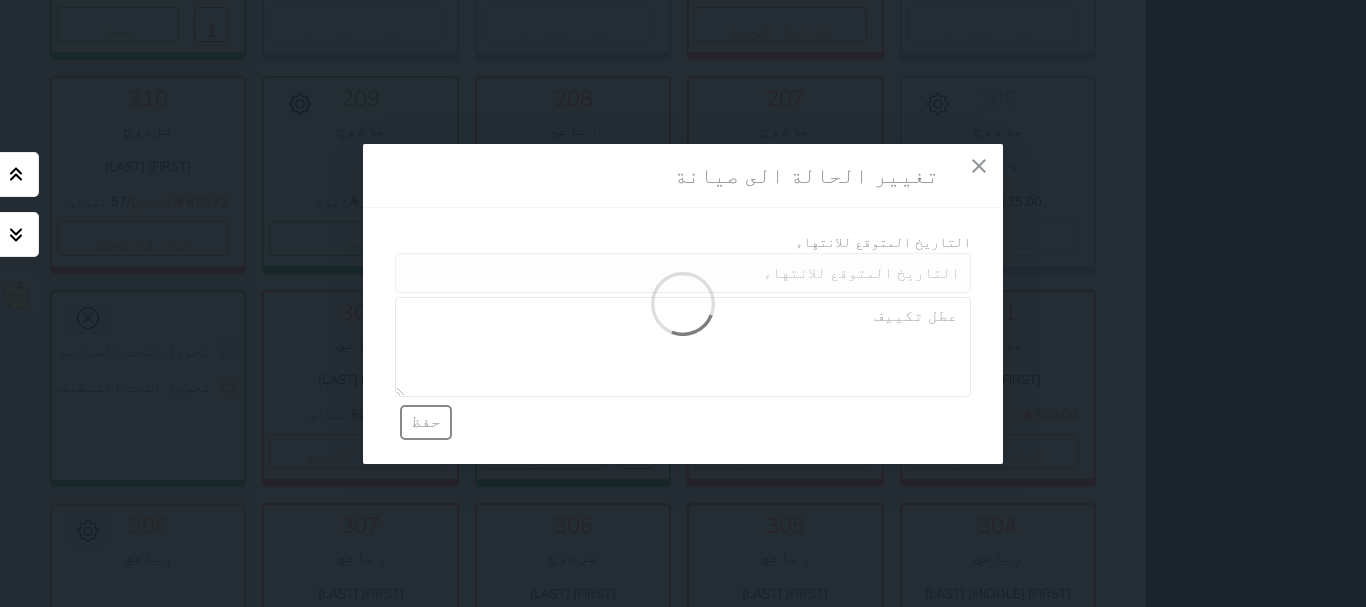 type 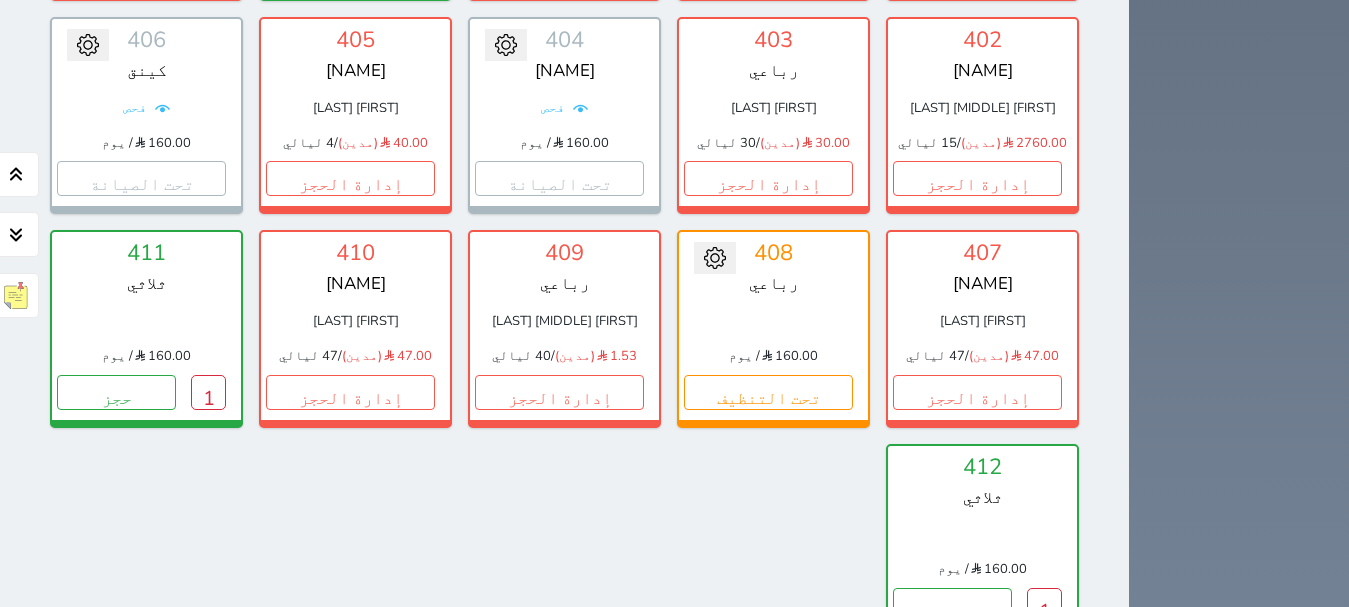 scroll, scrollTop: 1835, scrollLeft: 0, axis: vertical 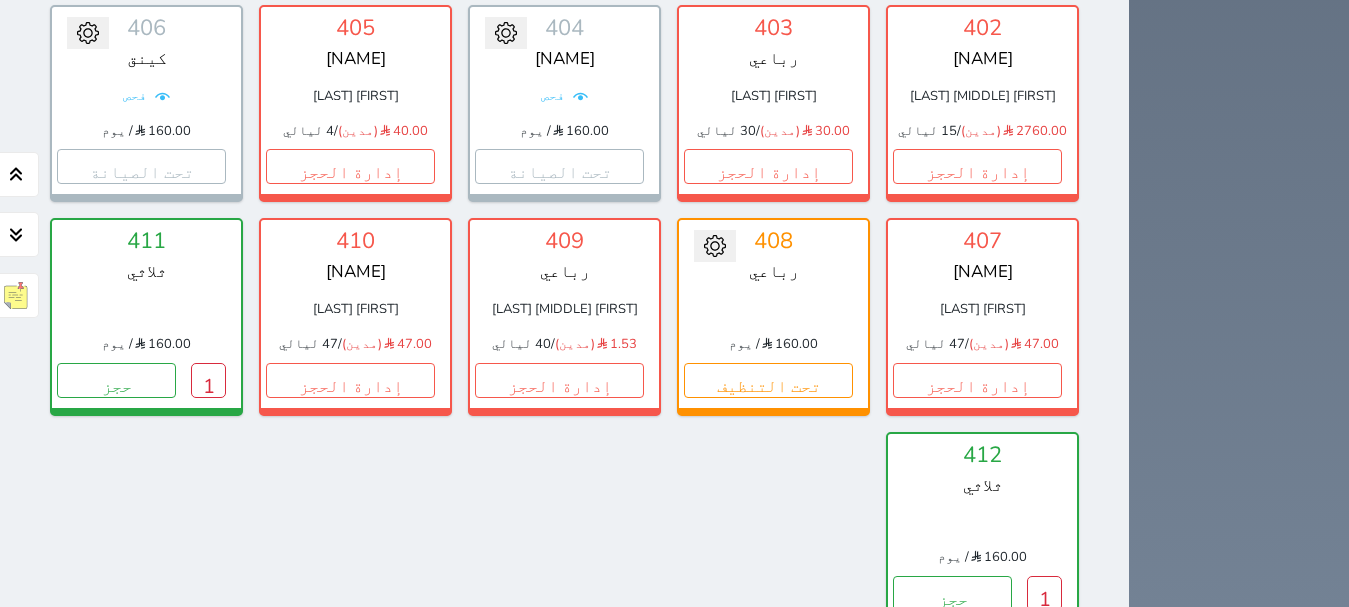 click at bounding box center (73, 858) 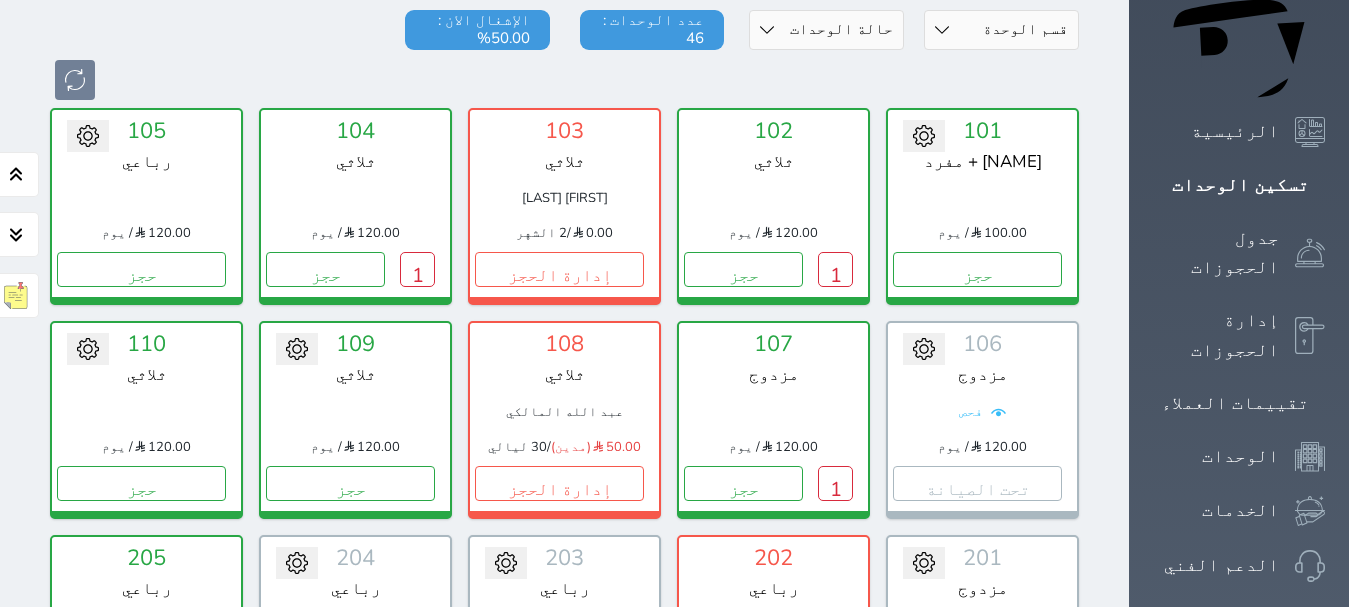 scroll, scrollTop: 35, scrollLeft: 0, axis: vertical 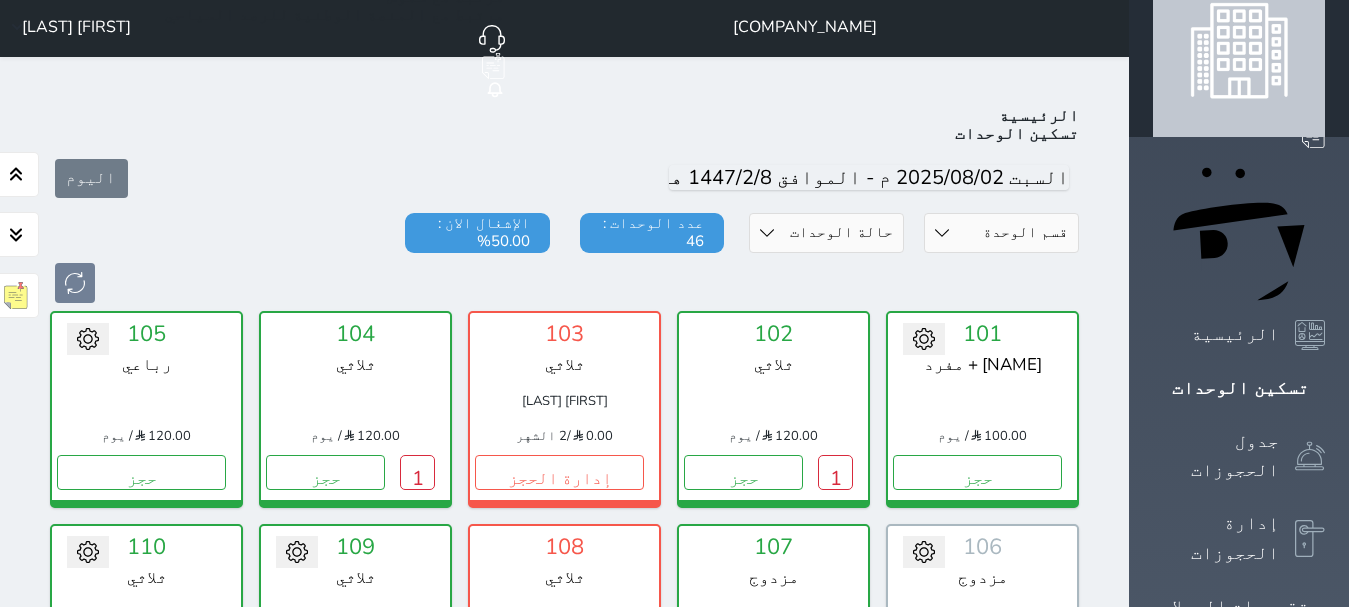 click on "حالة الوحدات متاح تحت التنظيف تحت الصيانة سجل دخول  لم يتم تسجيل الدخول" at bounding box center [826, 233] 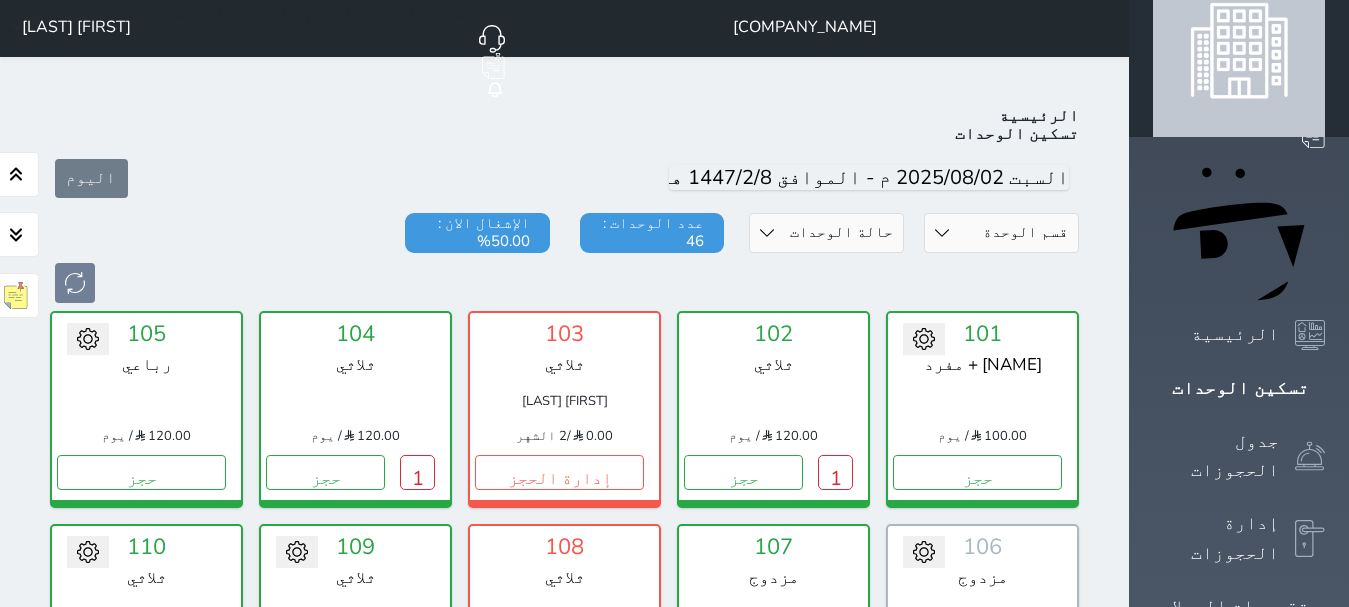 select on "1" 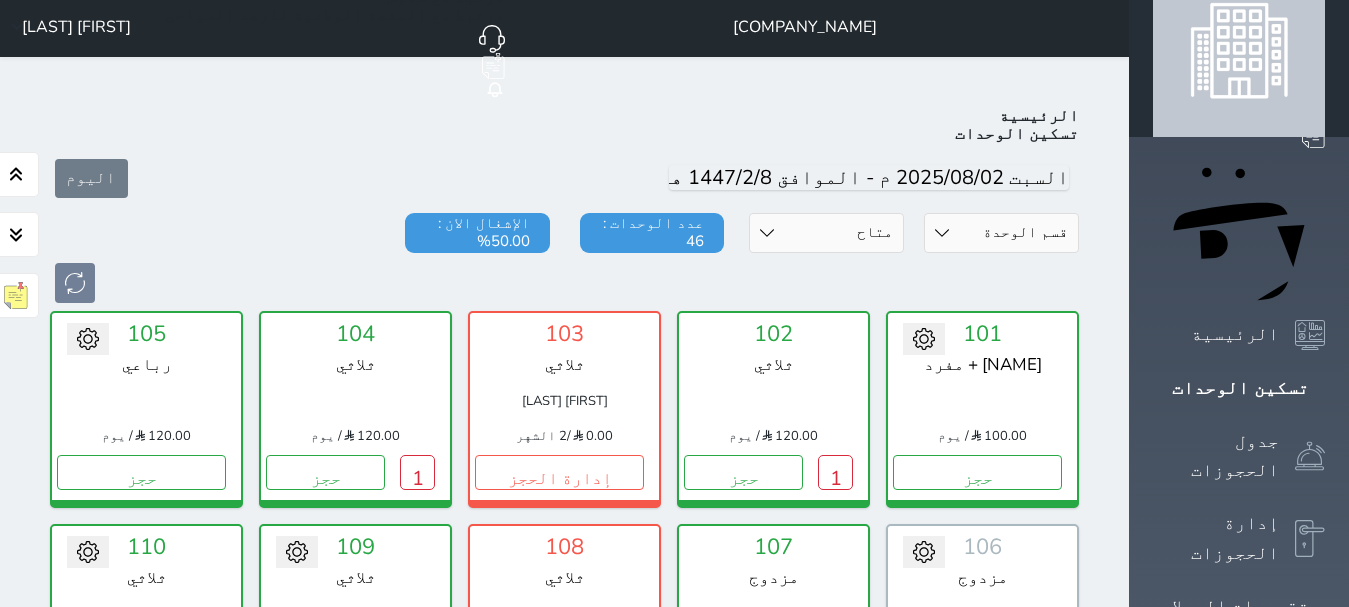 click on "حالة الوحدات متاح تحت التنظيف تحت الصيانة سجل دخول  لم يتم تسجيل الدخول" at bounding box center [826, 233] 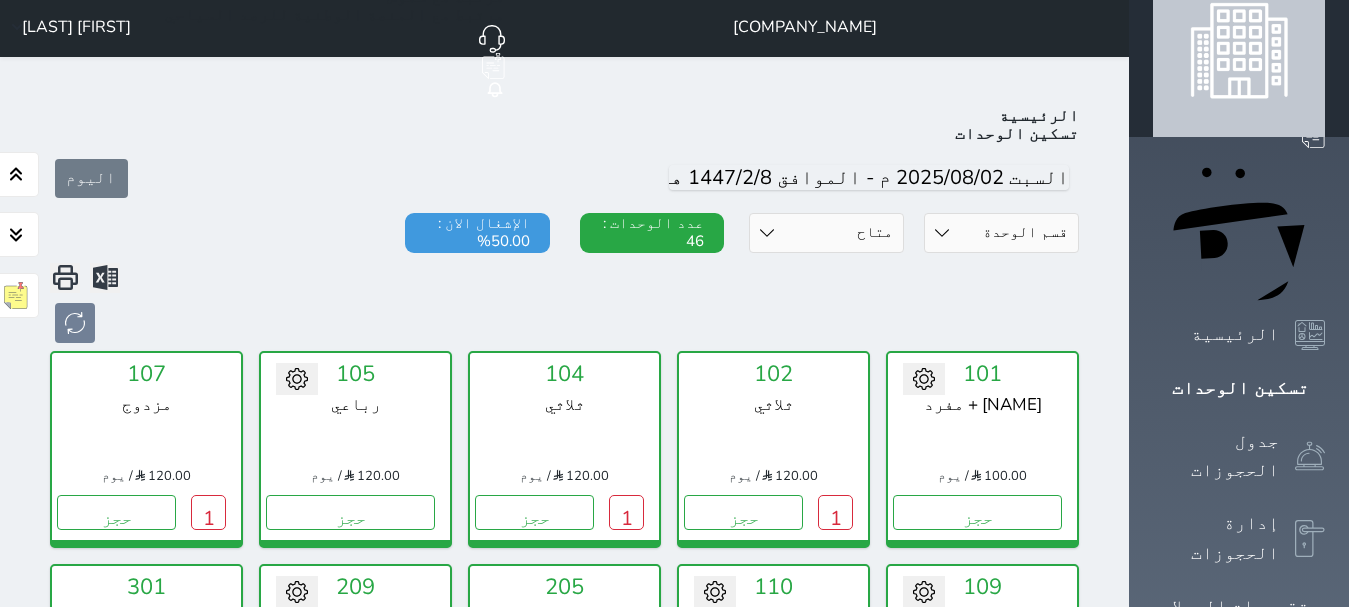 scroll, scrollTop: 110, scrollLeft: 0, axis: vertical 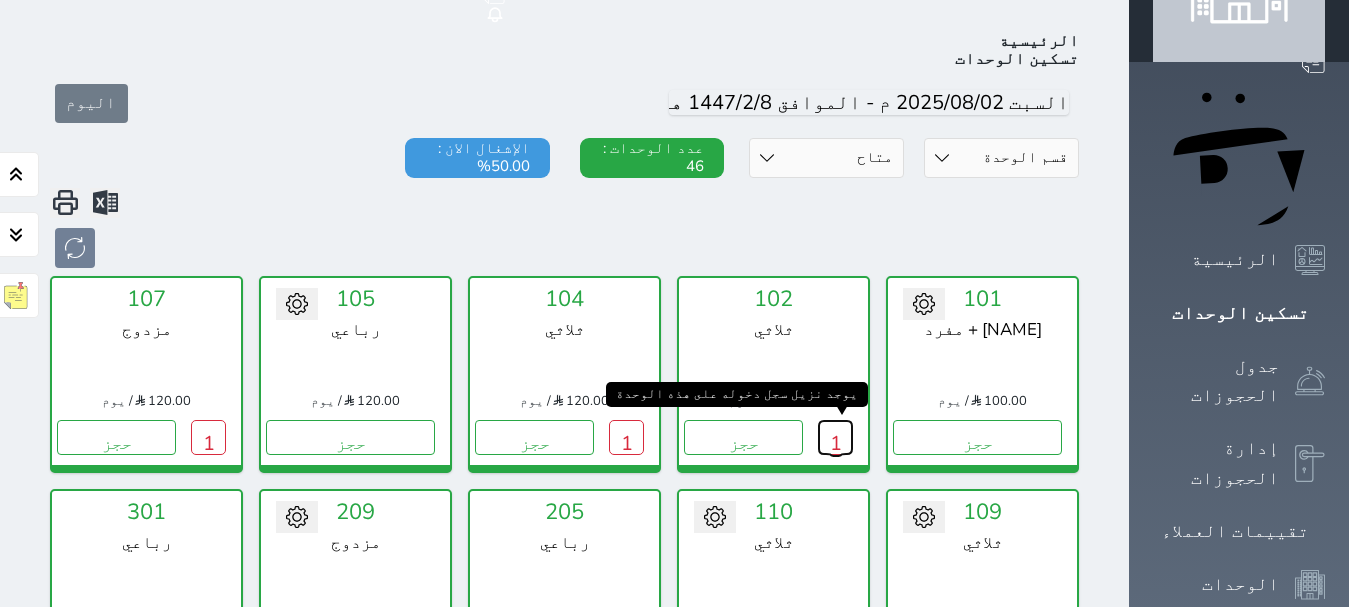 click on "1" at bounding box center [835, 437] 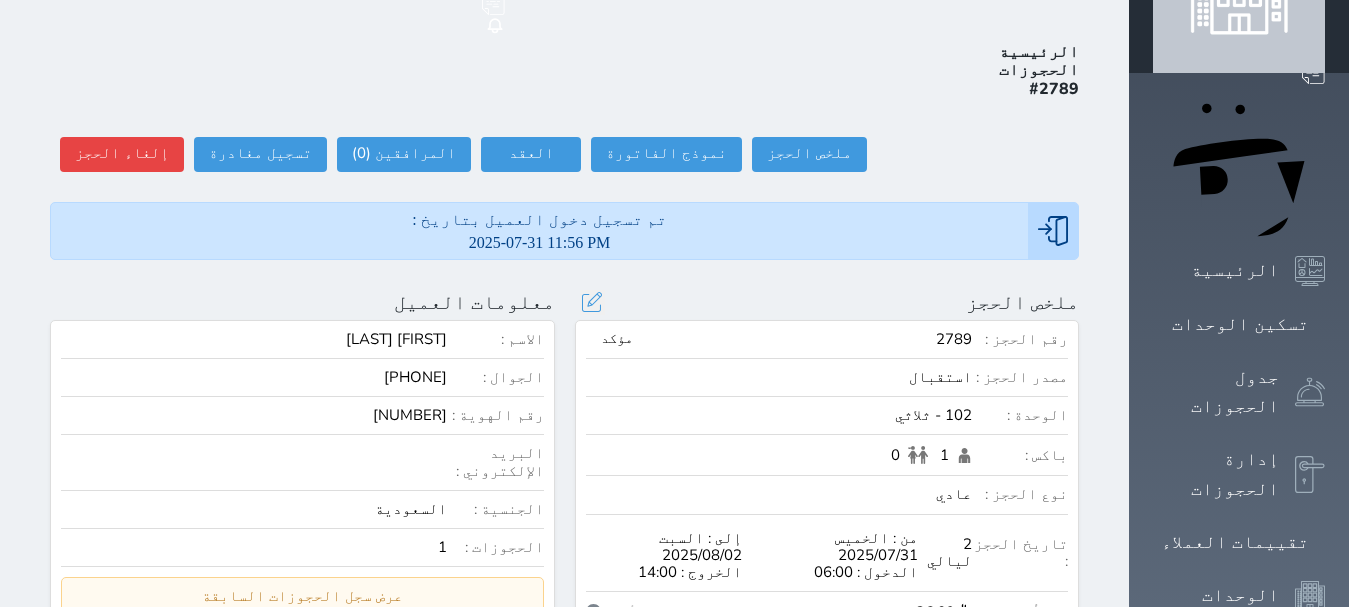 scroll, scrollTop: 100, scrollLeft: 0, axis: vertical 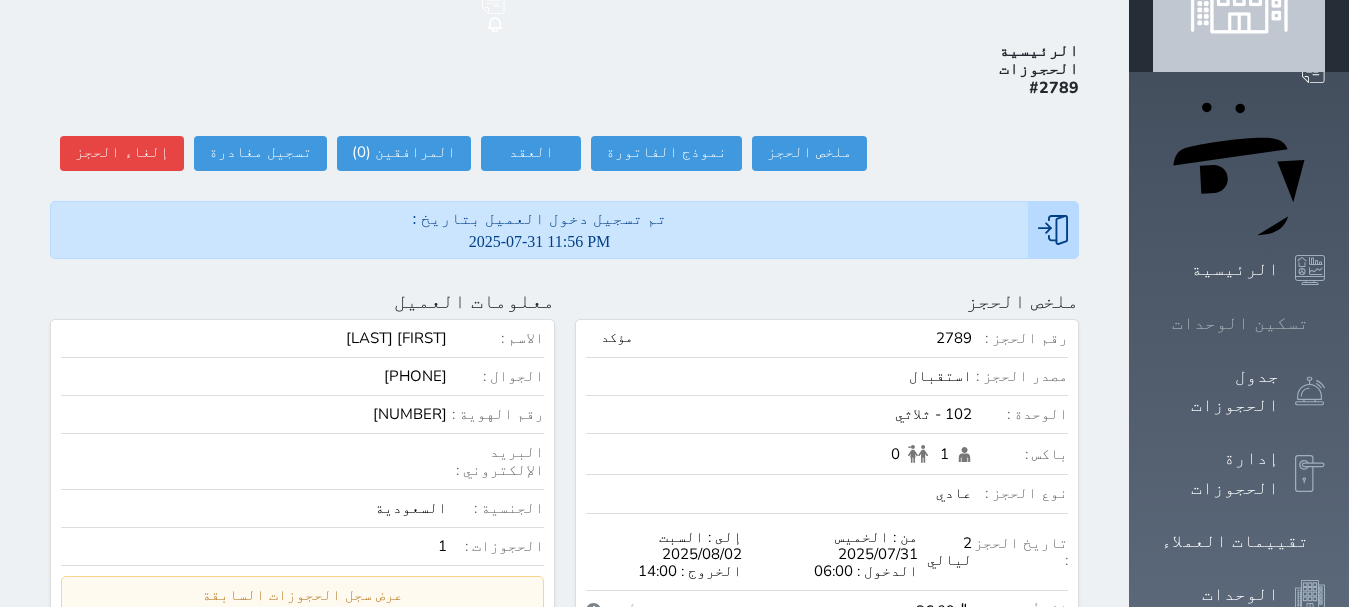 click 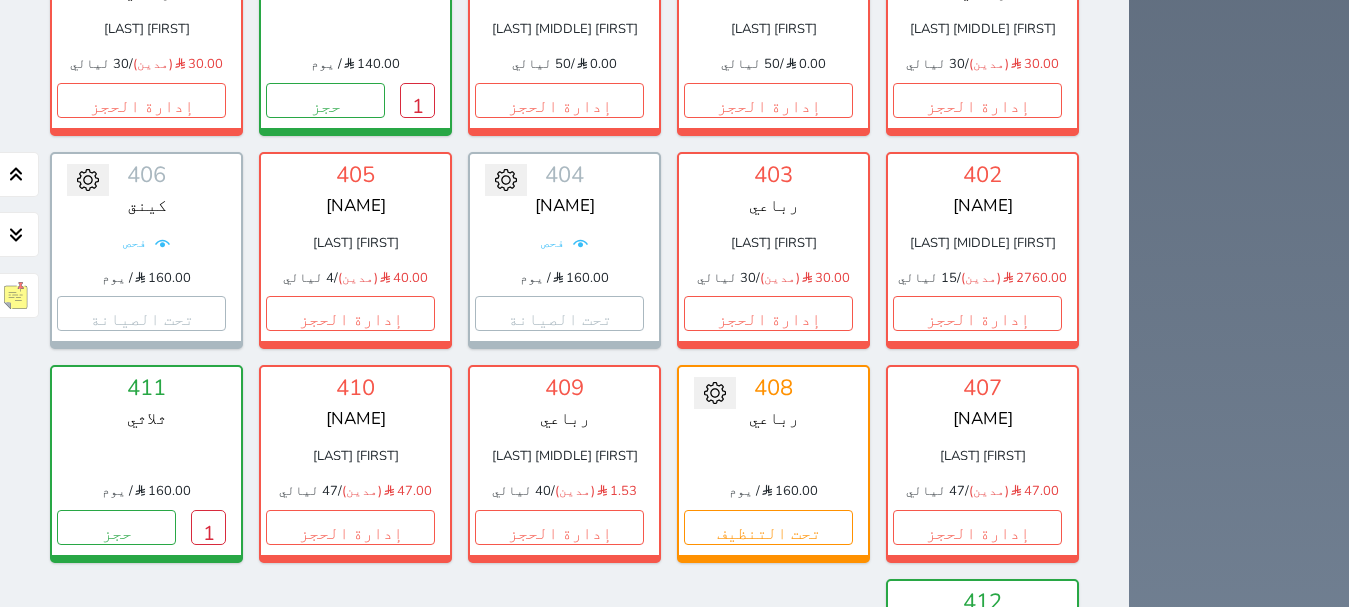 scroll, scrollTop: 1835, scrollLeft: 0, axis: vertical 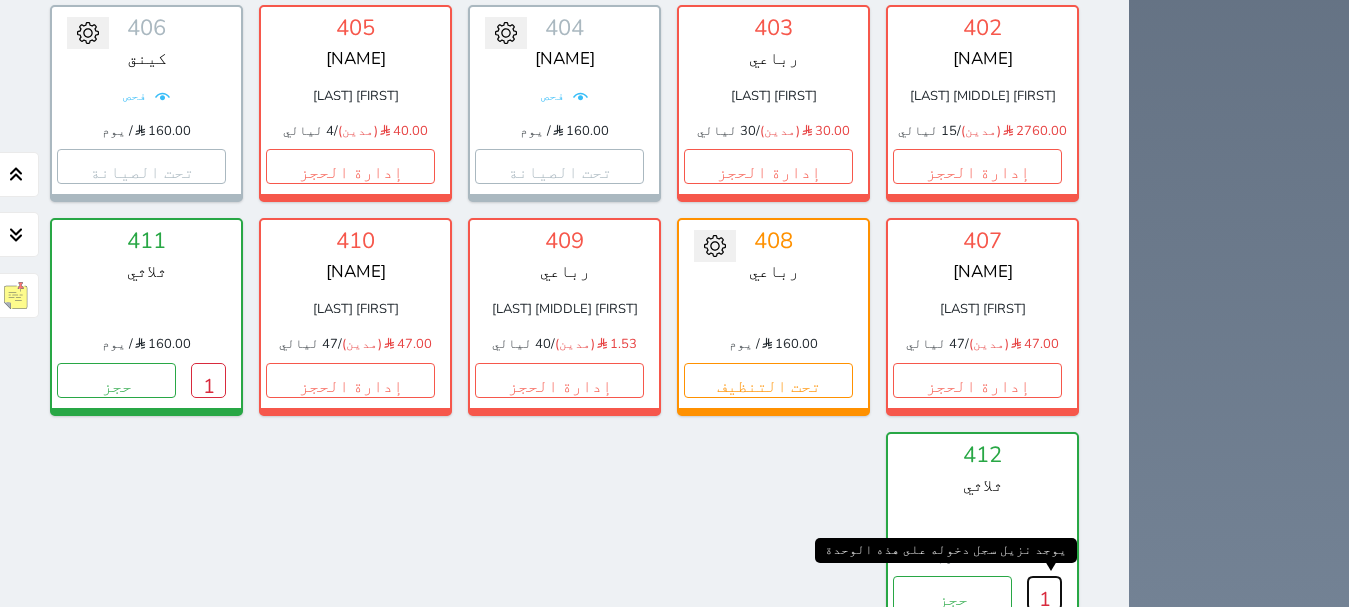 click on "1" at bounding box center [1044, 593] 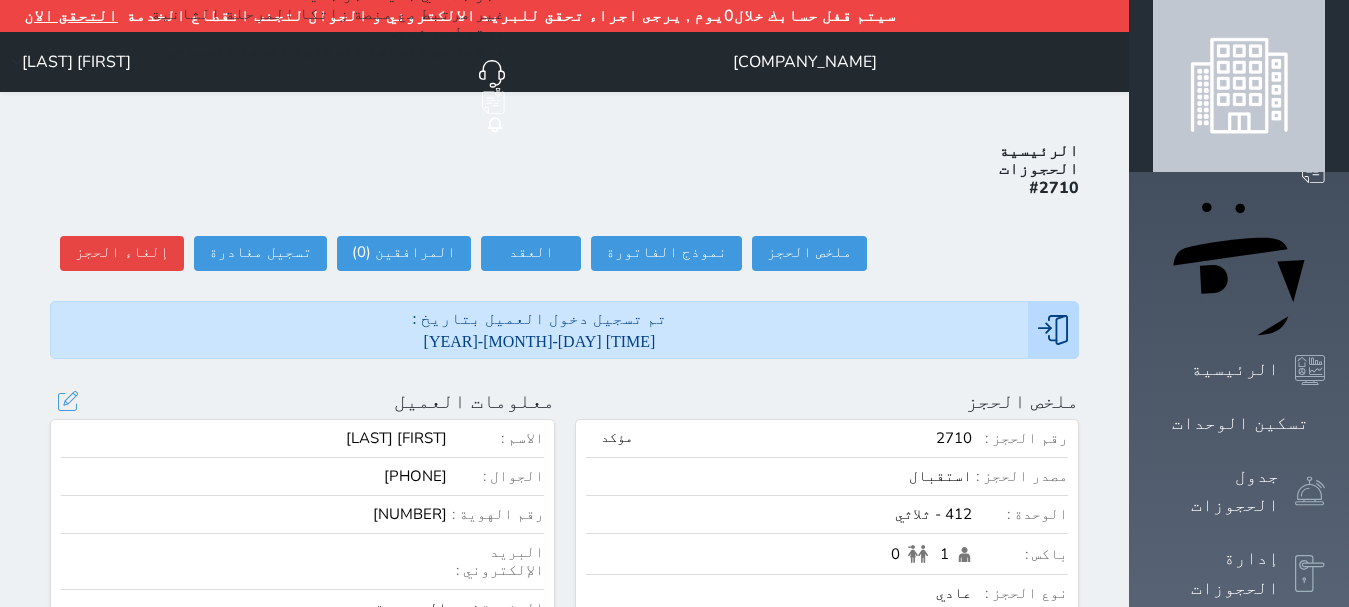 scroll, scrollTop: 100, scrollLeft: 0, axis: vertical 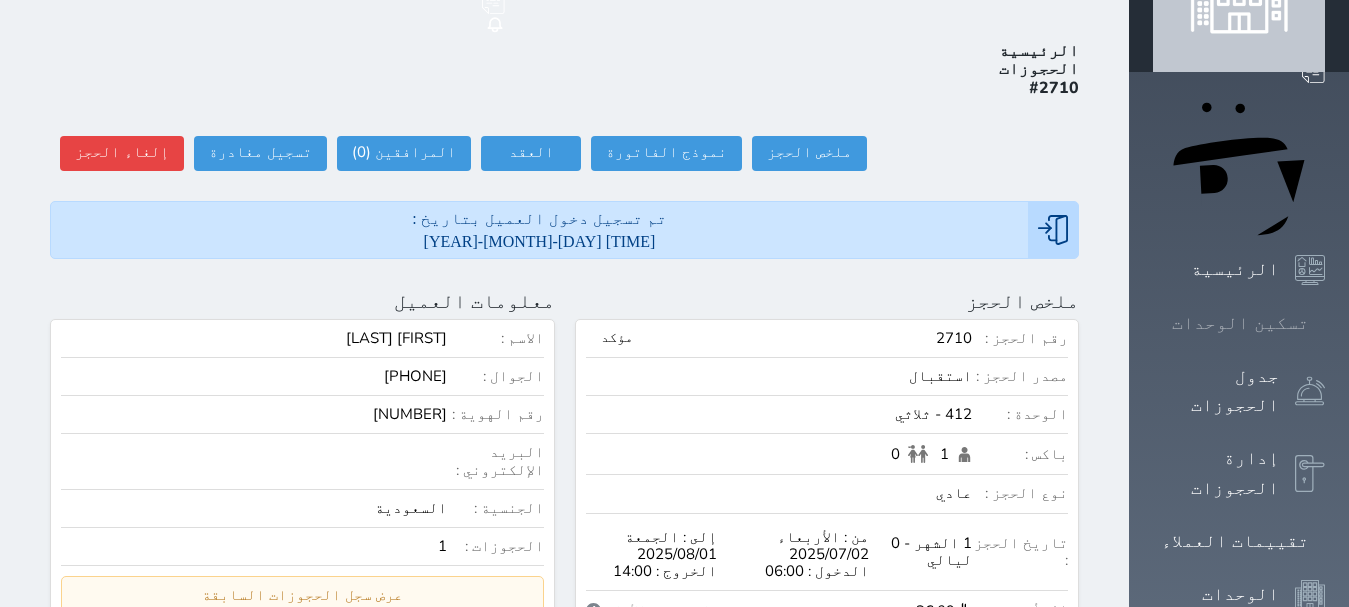 click 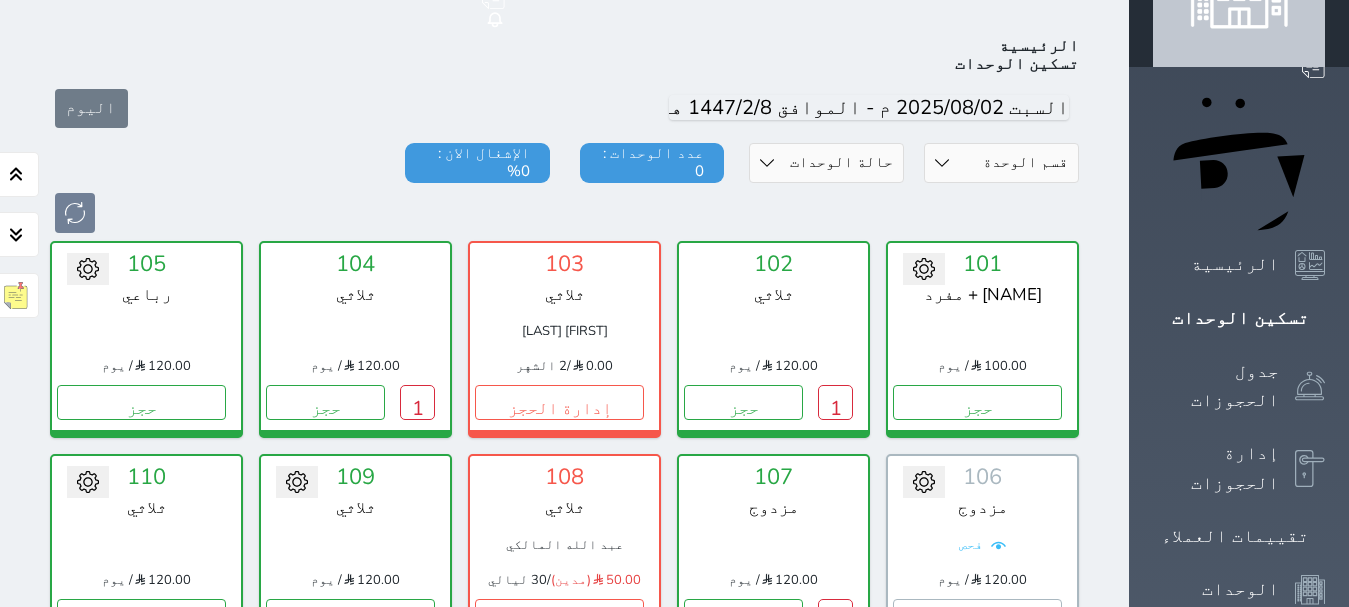 scroll, scrollTop: 110, scrollLeft: 0, axis: vertical 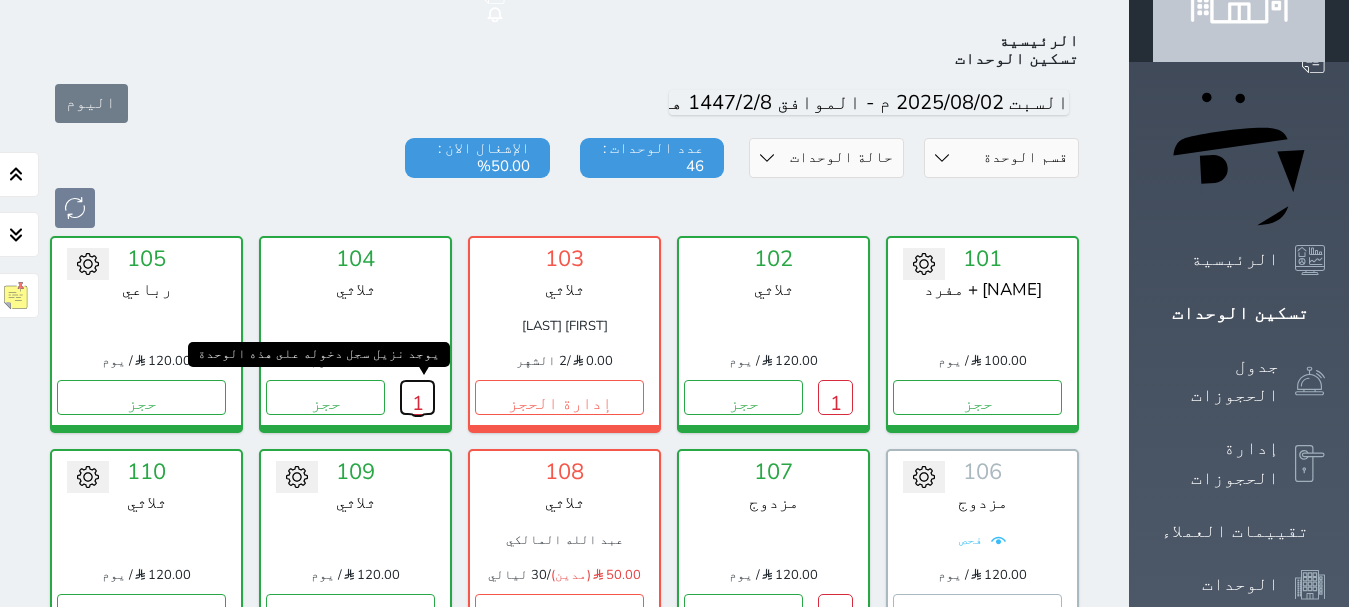 click on "1" at bounding box center [417, 397] 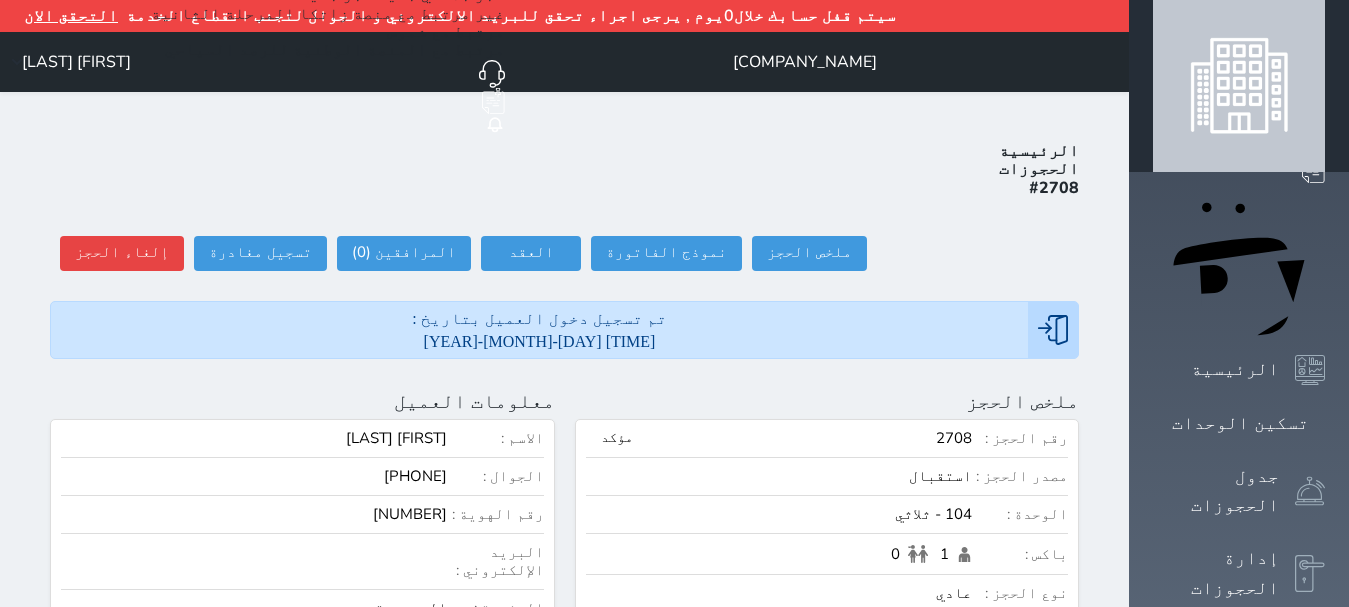 scroll, scrollTop: 100, scrollLeft: 0, axis: vertical 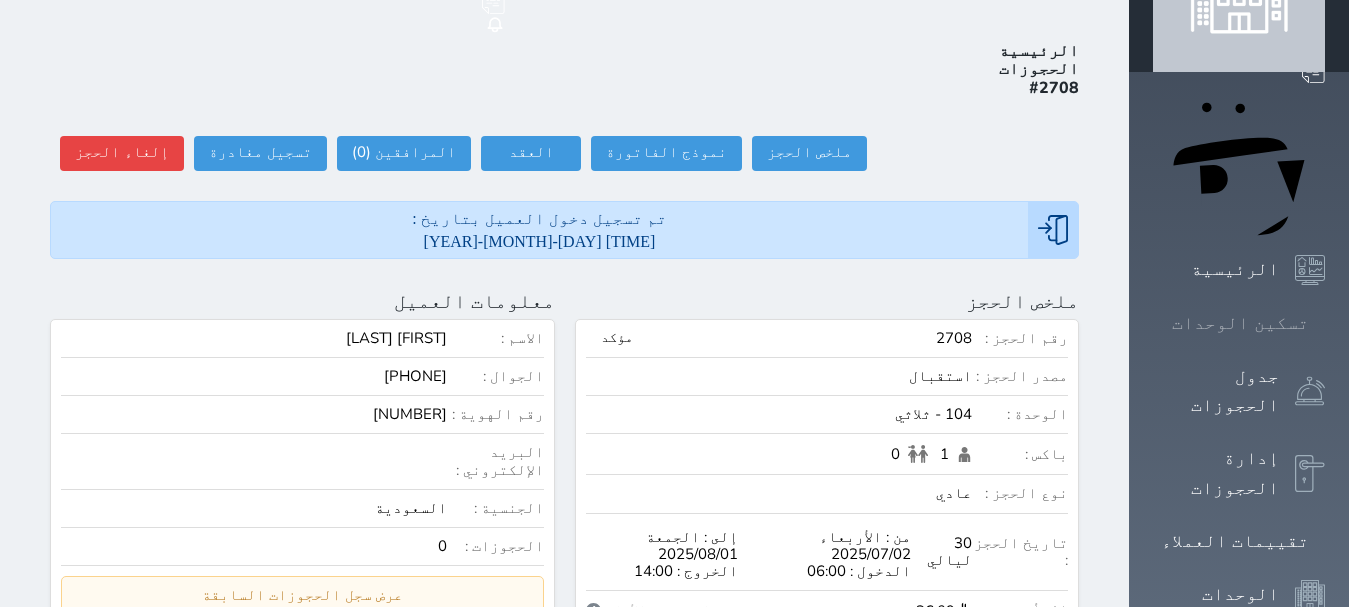 click on "تسكين الوحدات" at bounding box center (1239, 323) 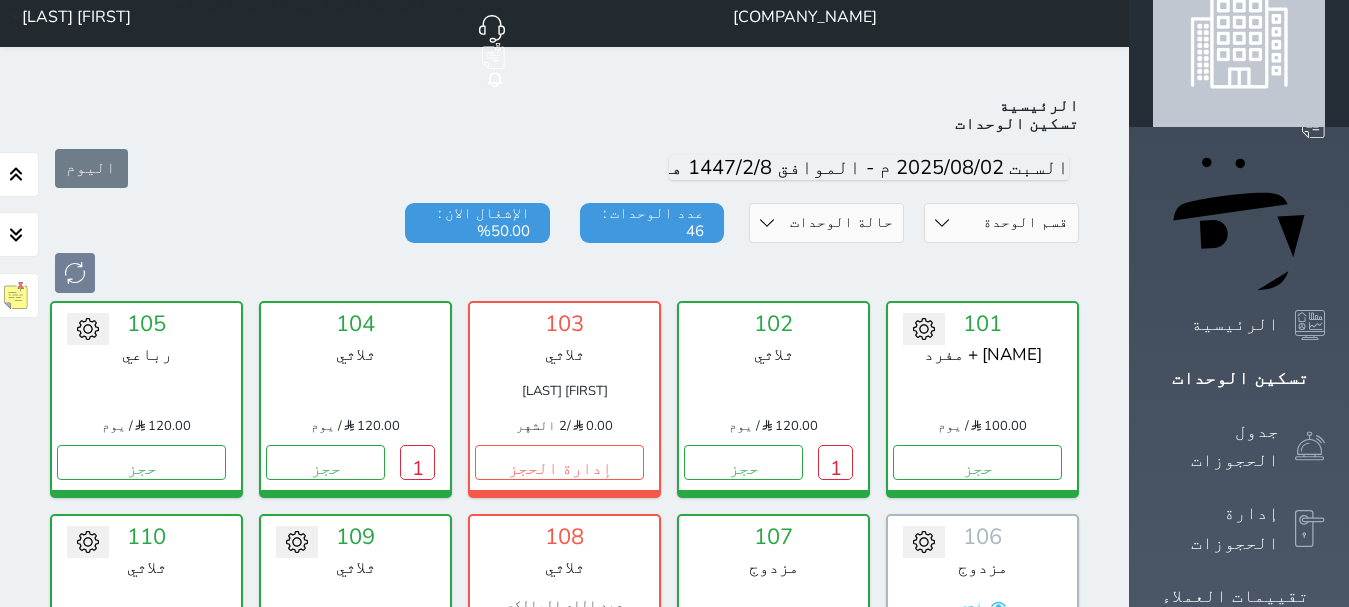 scroll, scrollTop: 10, scrollLeft: 0, axis: vertical 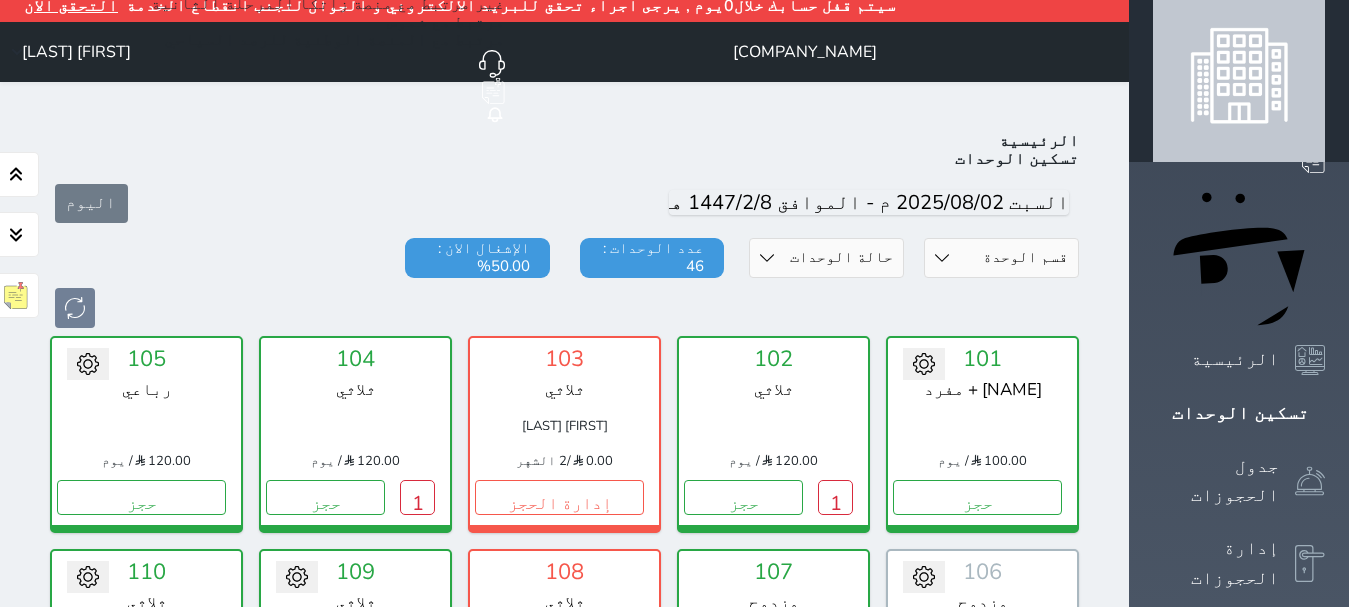 click on "حالة الوحدات متاح تحت التنظيف تحت الصيانة سجل دخول  لم يتم تسجيل الدخول" at bounding box center [826, 258] 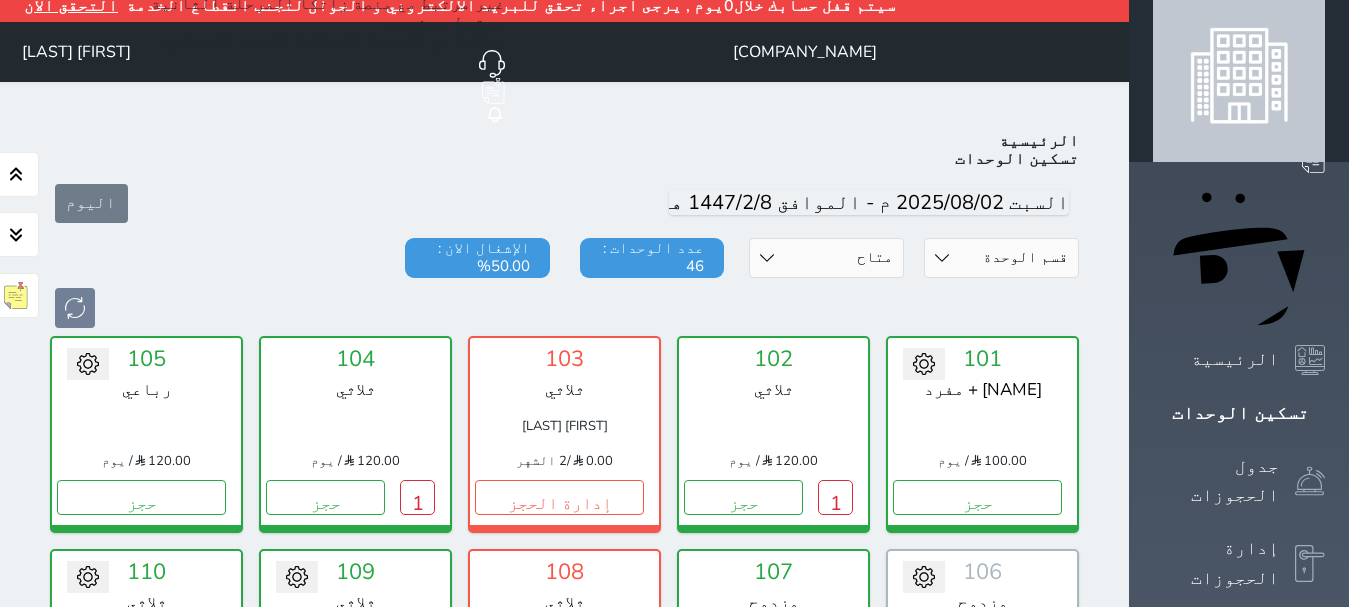 click on "حالة الوحدات متاح تحت التنظيف تحت الصيانة سجل دخول  لم يتم تسجيل الدخول" at bounding box center (826, 258) 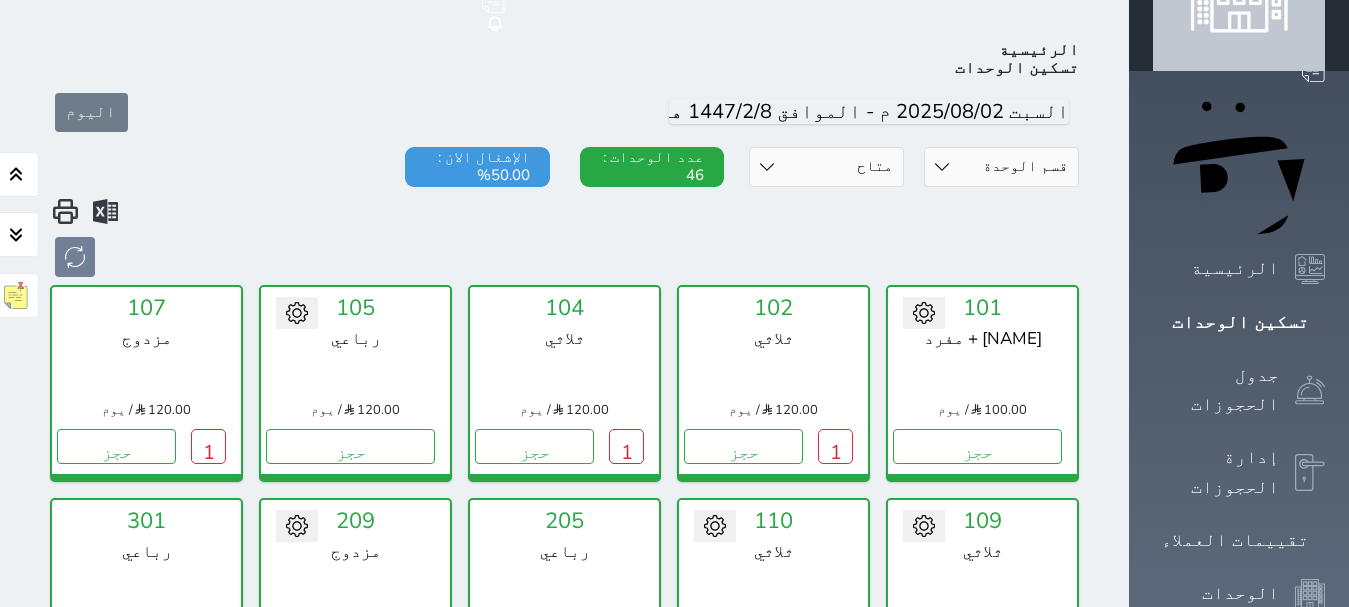 scroll, scrollTop: 110, scrollLeft: 0, axis: vertical 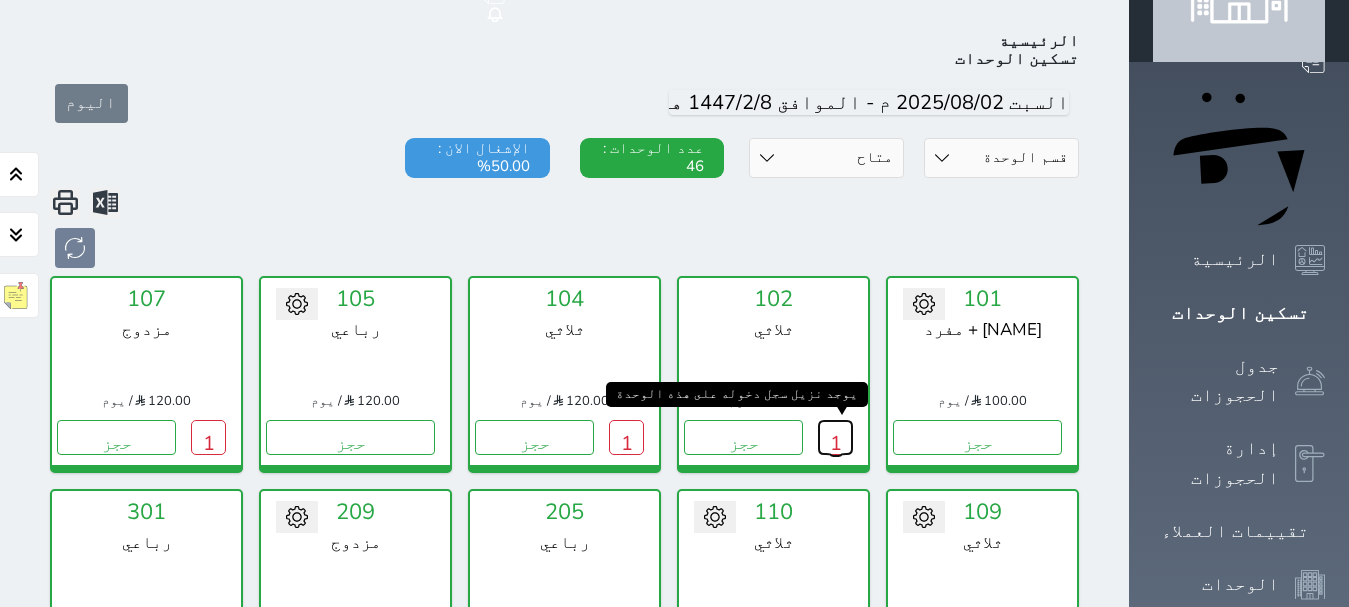 click on "1" at bounding box center [835, 437] 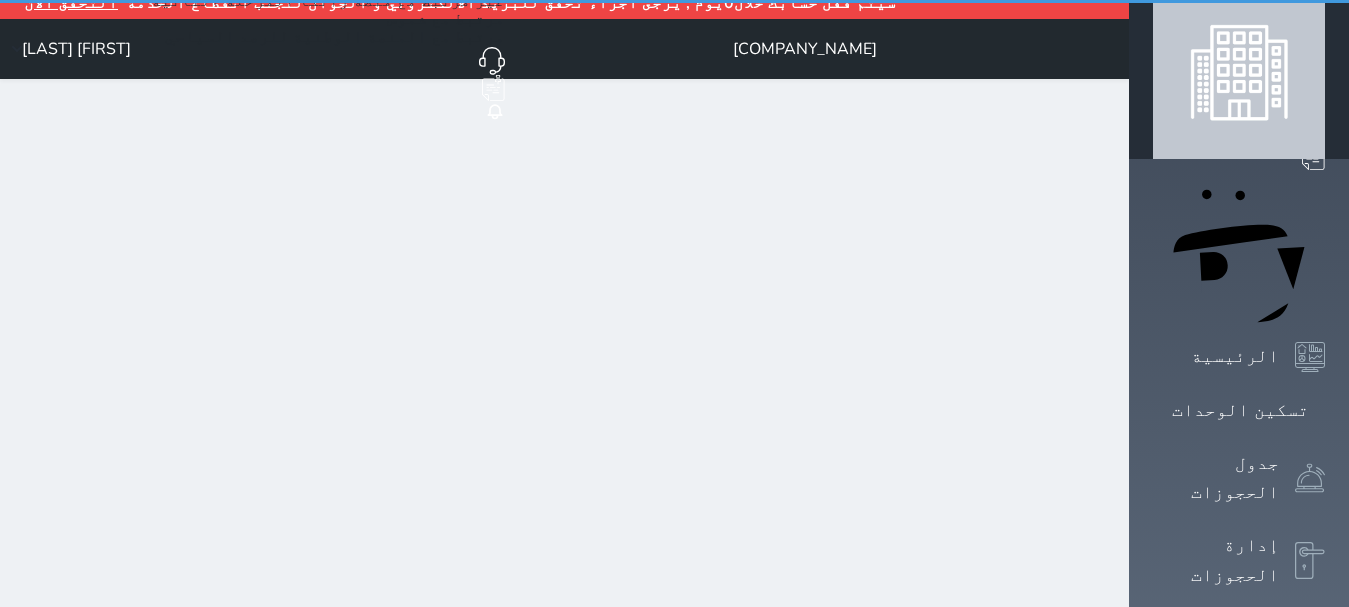scroll, scrollTop: 0, scrollLeft: 0, axis: both 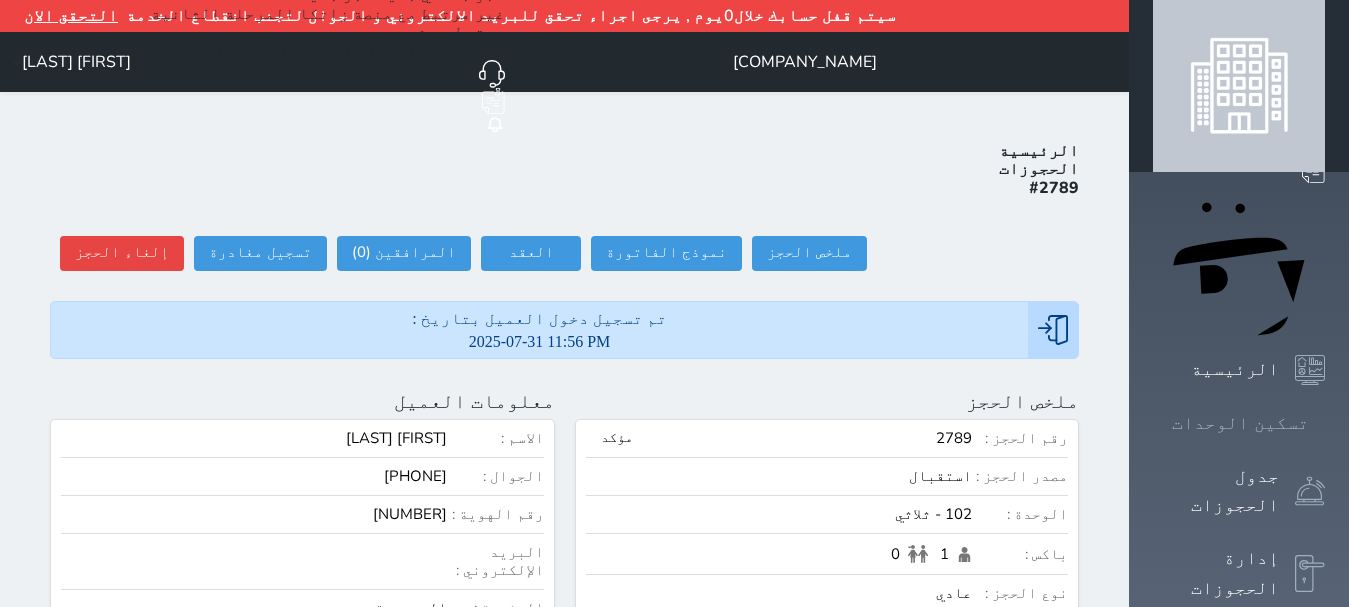 click at bounding box center [1325, 423] 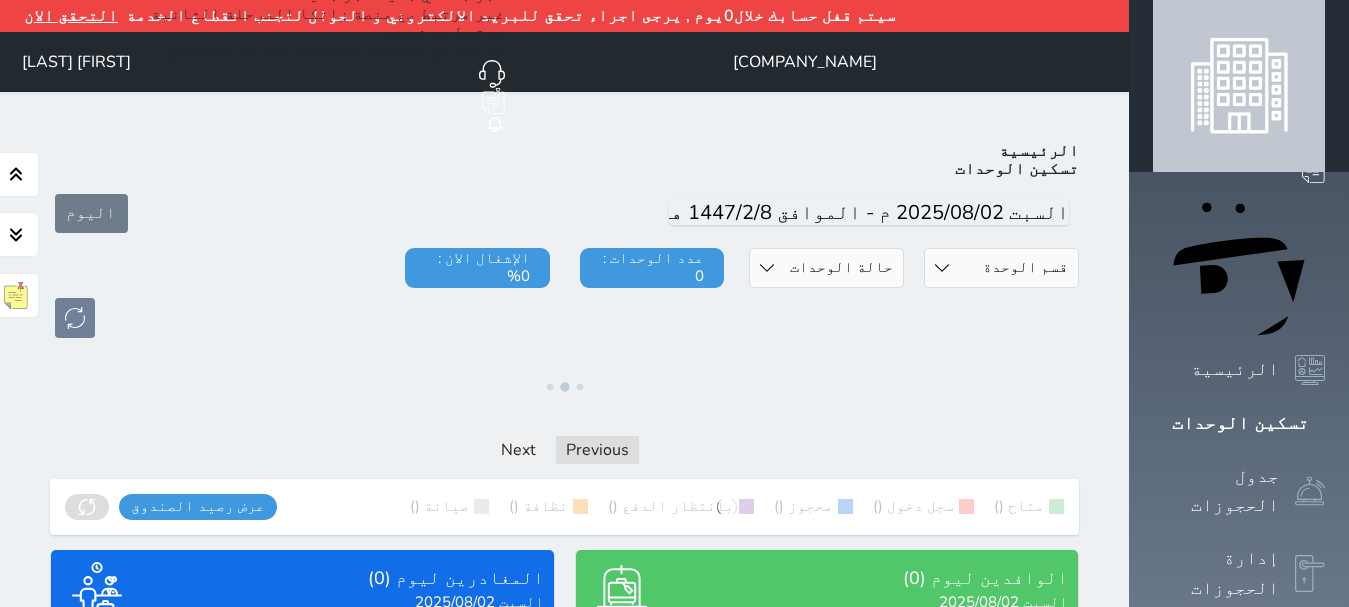 click on "حالة الوحدات متاح تحت التنظيف تحت الصيانة سجل دخول  لم يتم تسجيل الدخول" at bounding box center (826, 268) 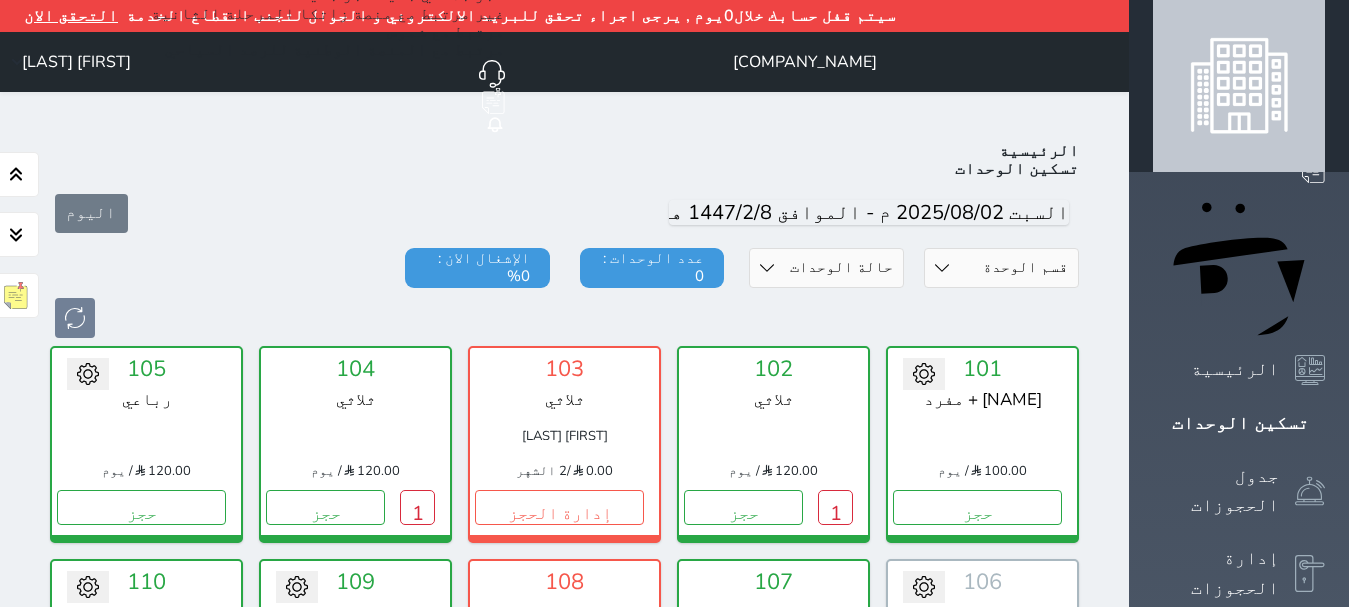 select on "1" 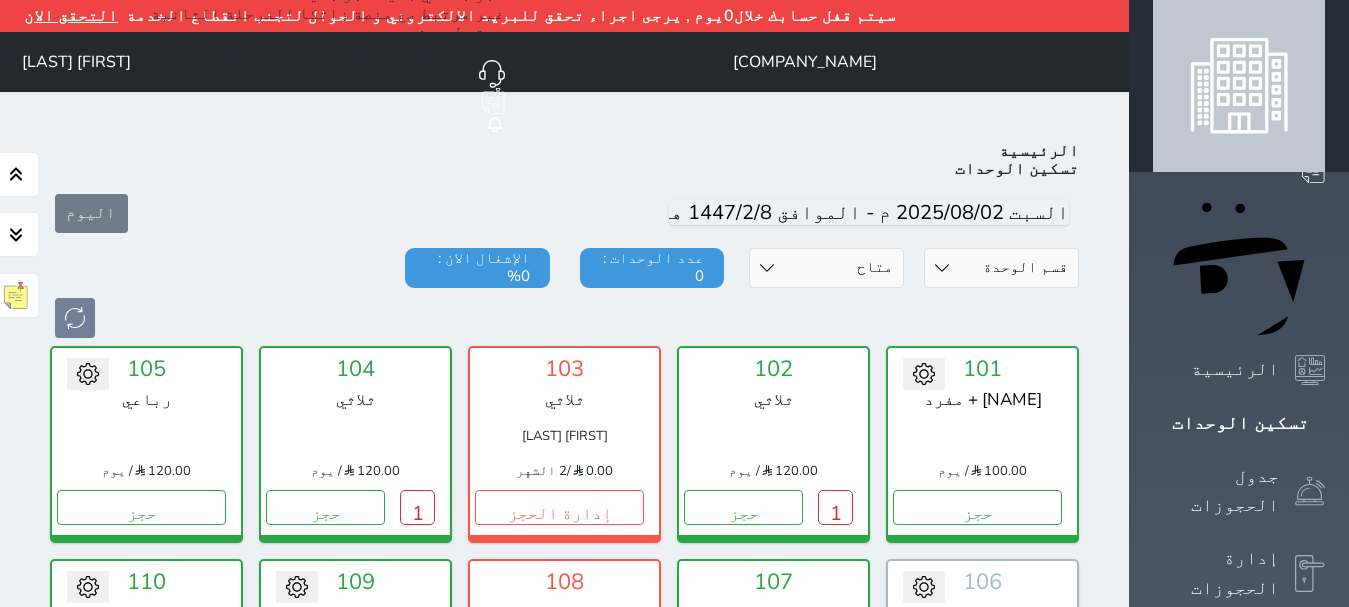 click on "حالة الوحدات متاح تحت التنظيف تحت الصيانة سجل دخول  لم يتم تسجيل الدخول" at bounding box center [826, 268] 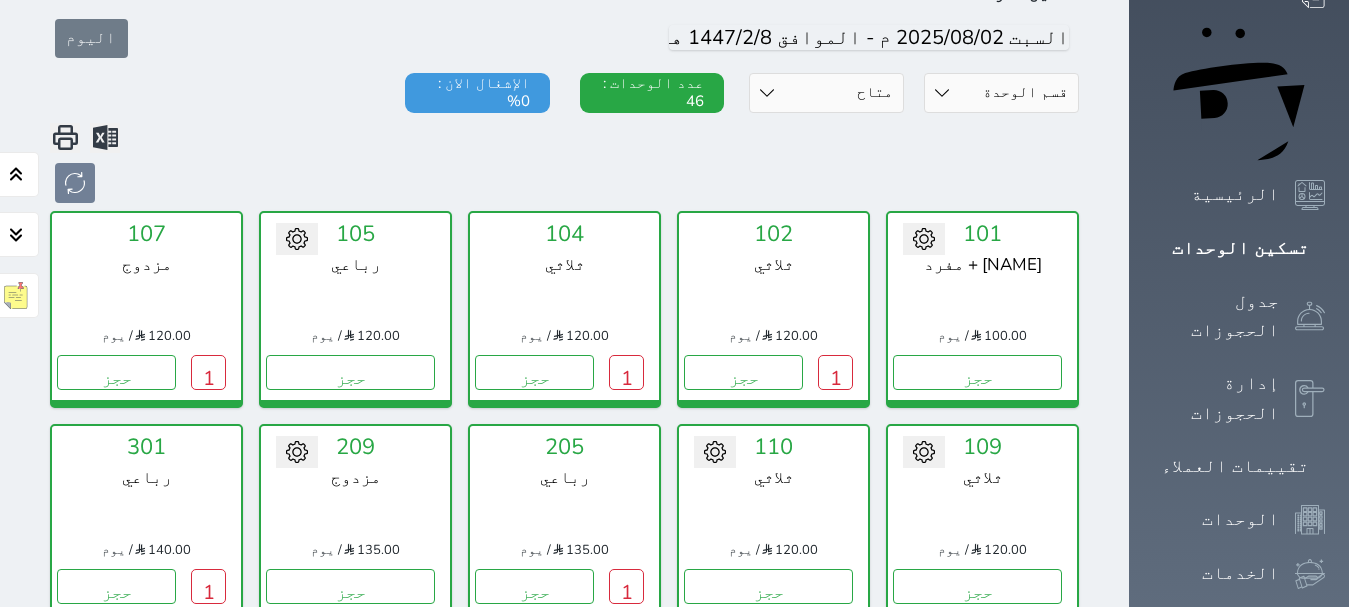 scroll, scrollTop: 210, scrollLeft: 0, axis: vertical 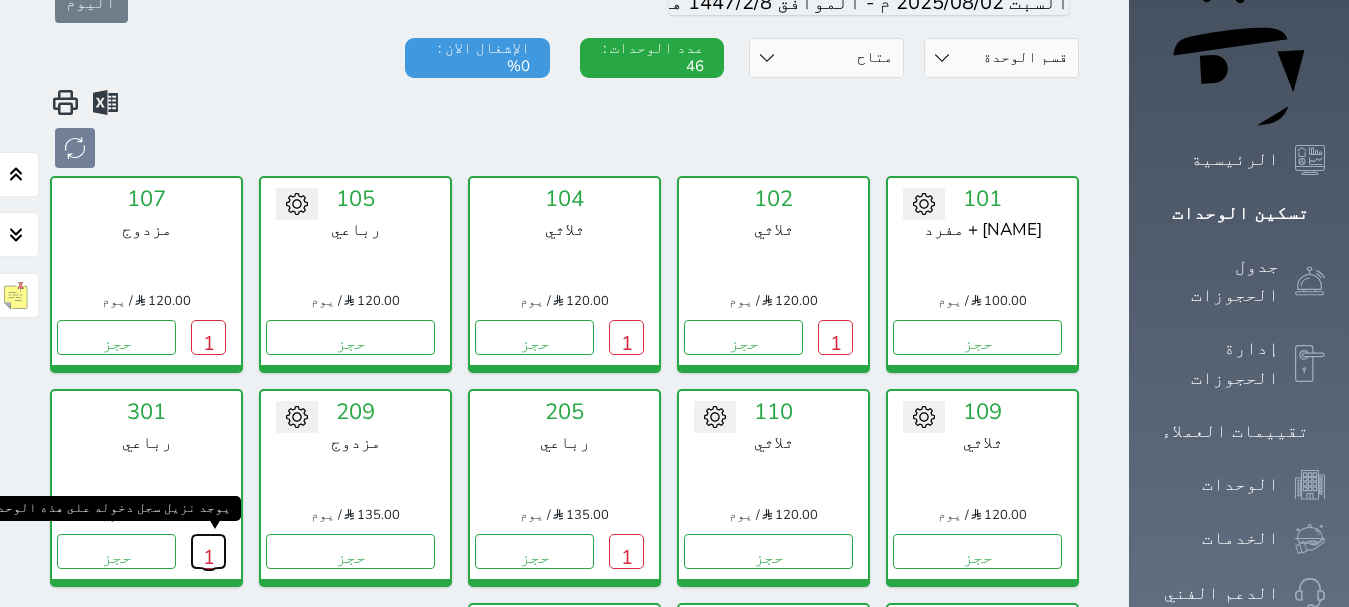 click on "1" at bounding box center [208, 551] 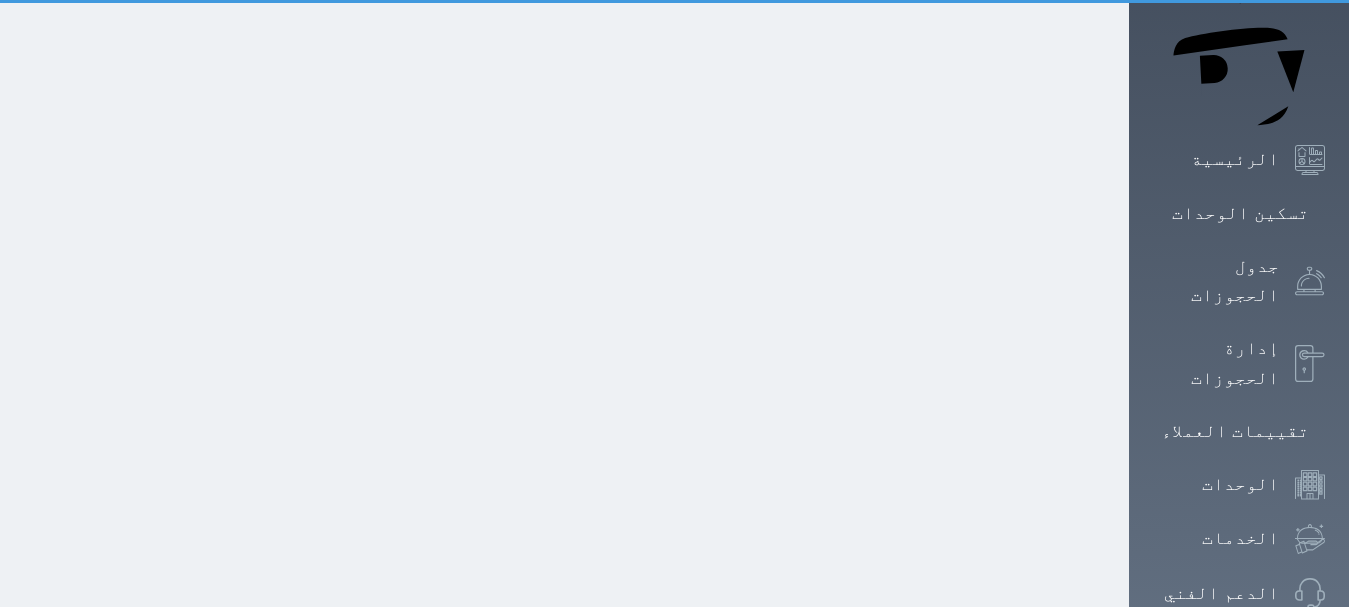 scroll, scrollTop: 0, scrollLeft: 0, axis: both 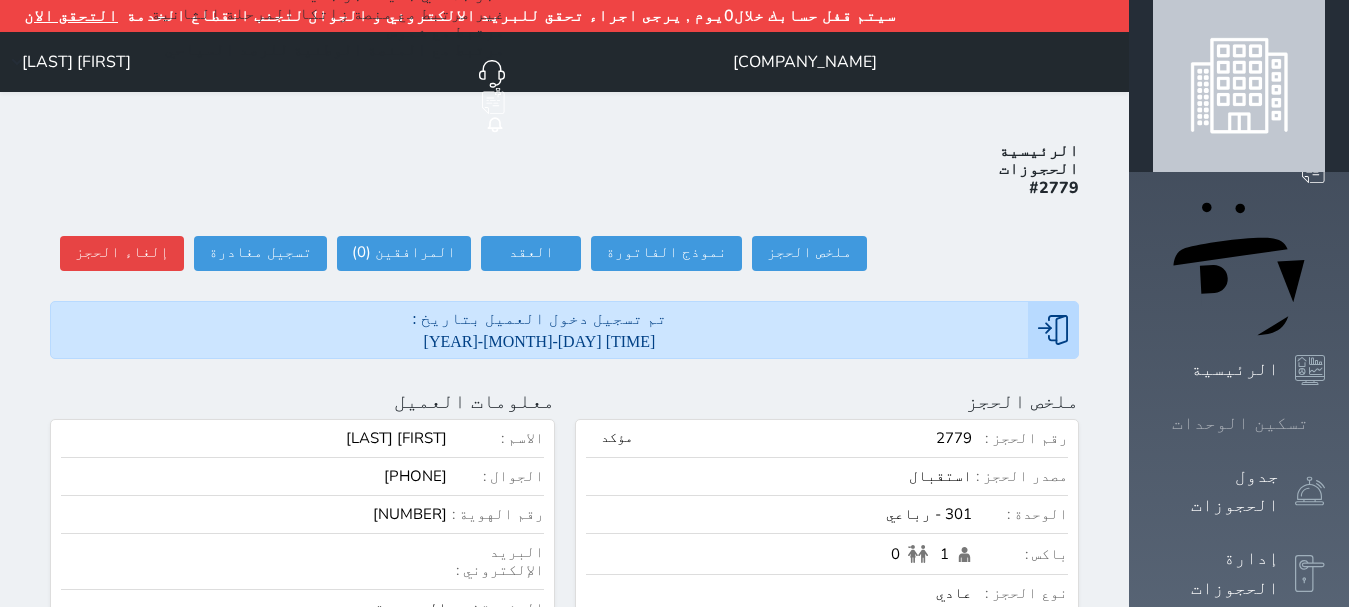 click on "تسكين الوحدات" at bounding box center [1240, 423] 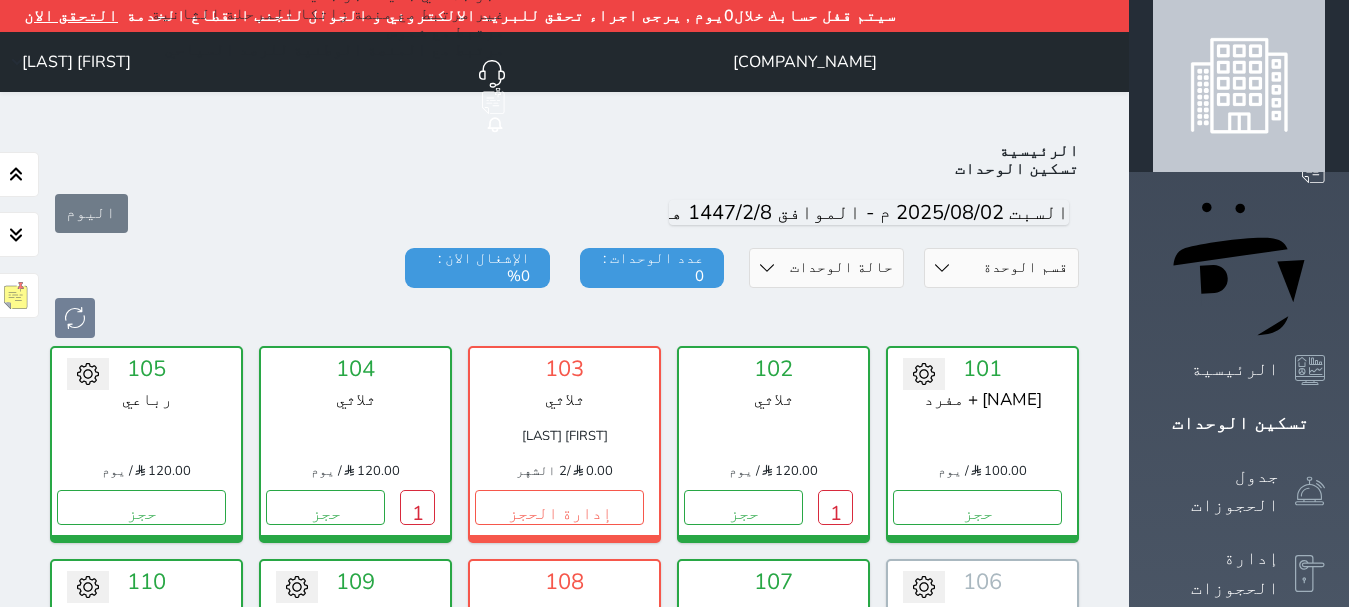 scroll, scrollTop: 110, scrollLeft: 0, axis: vertical 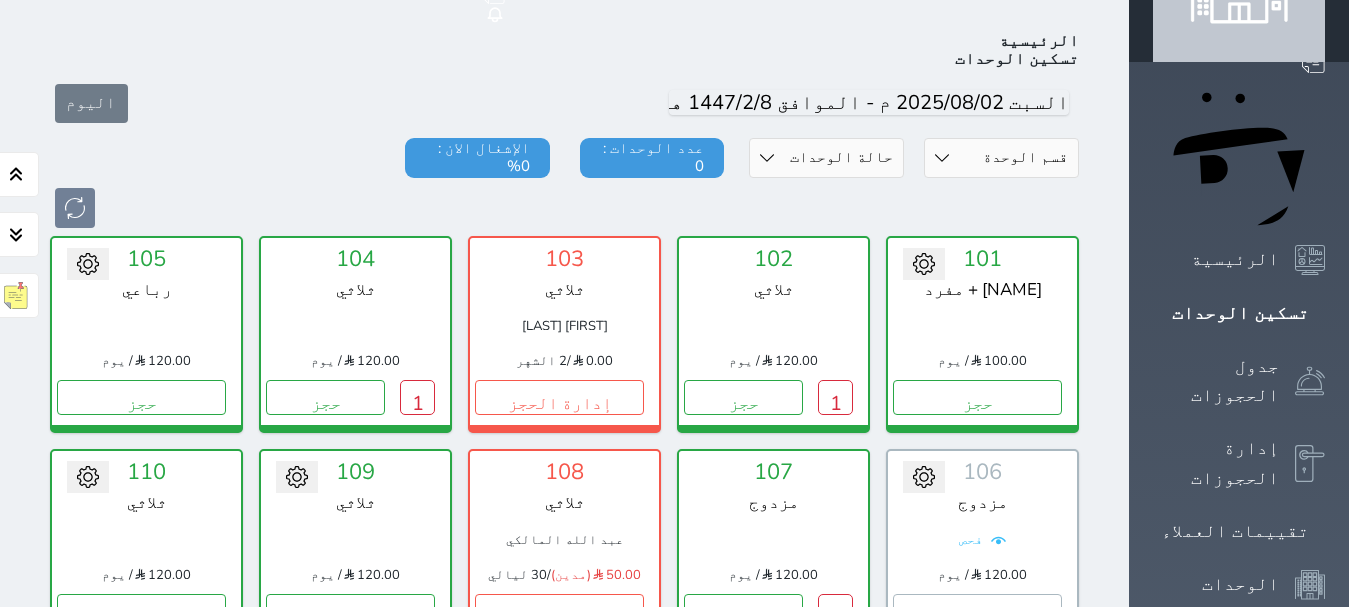 click on "حالة الوحدات متاح تحت التنظيف تحت الصيانة سجل دخول  لم يتم تسجيل الدخول" at bounding box center (826, 158) 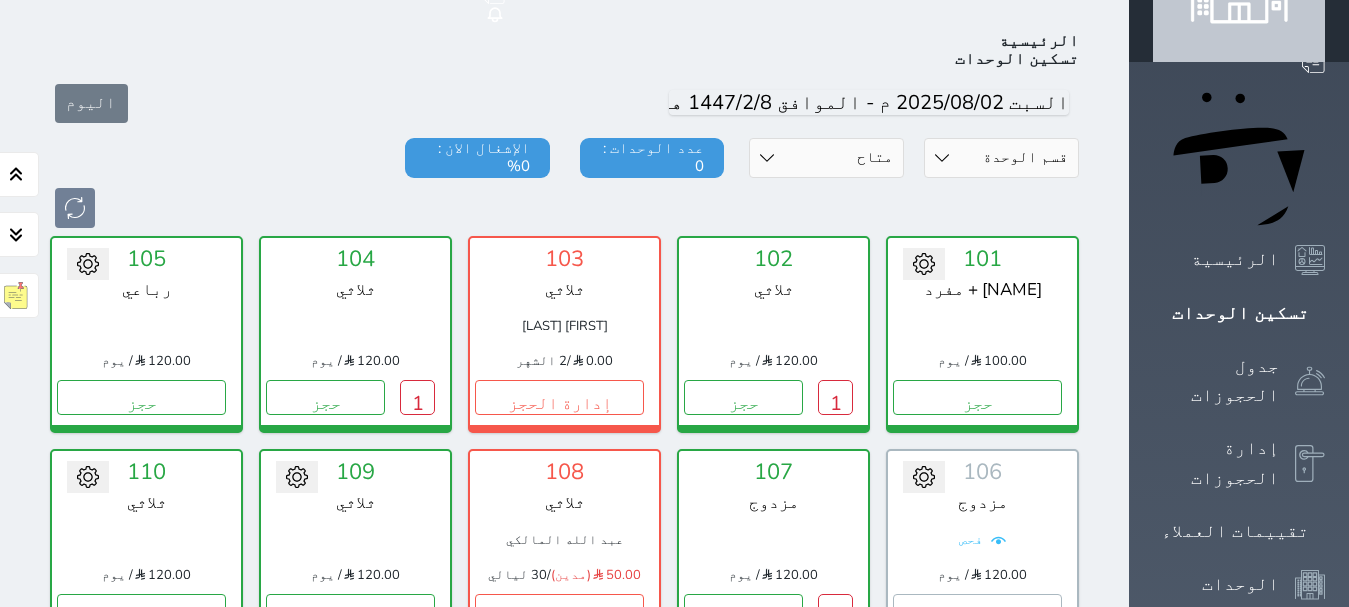 click on "حالة الوحدات متاح تحت التنظيف تحت الصيانة سجل دخول  لم يتم تسجيل الدخول" at bounding box center [826, 158] 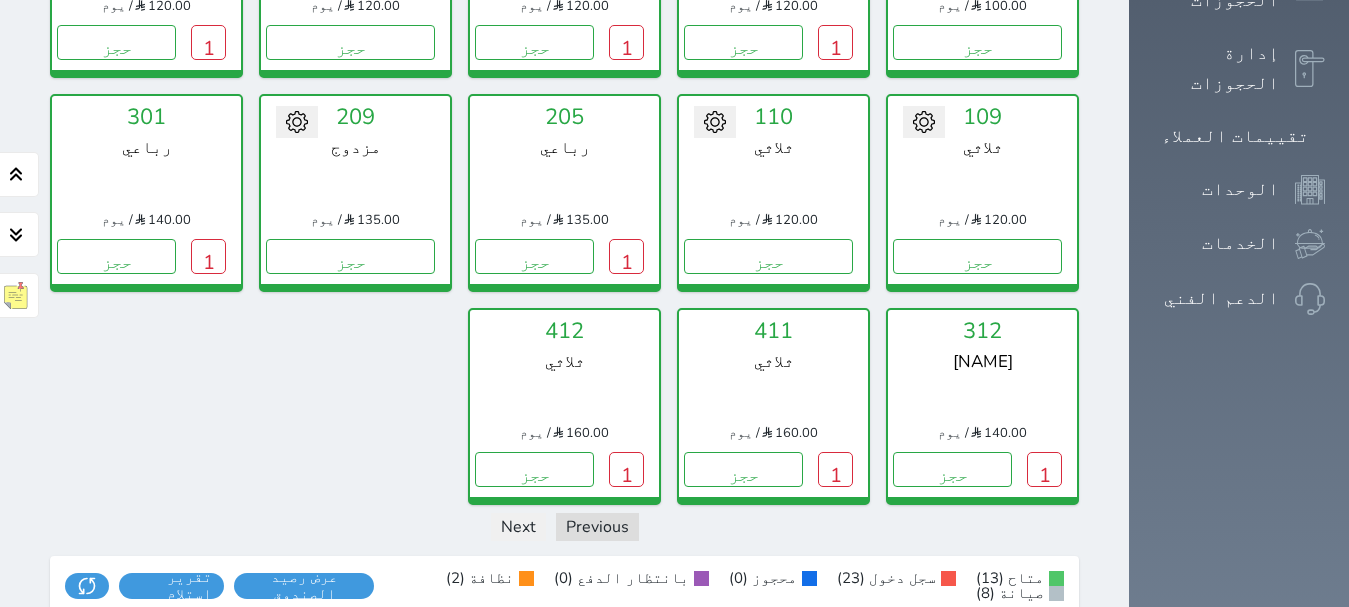 scroll, scrollTop: 510, scrollLeft: 0, axis: vertical 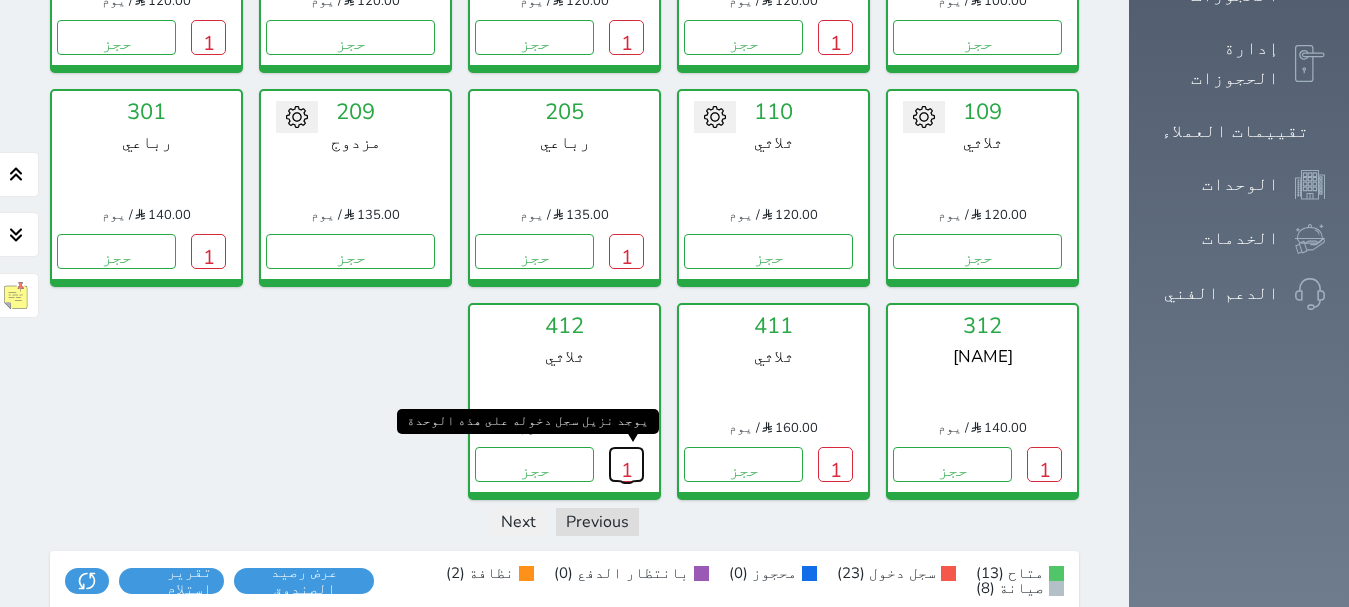 click on "1" at bounding box center [626, 464] 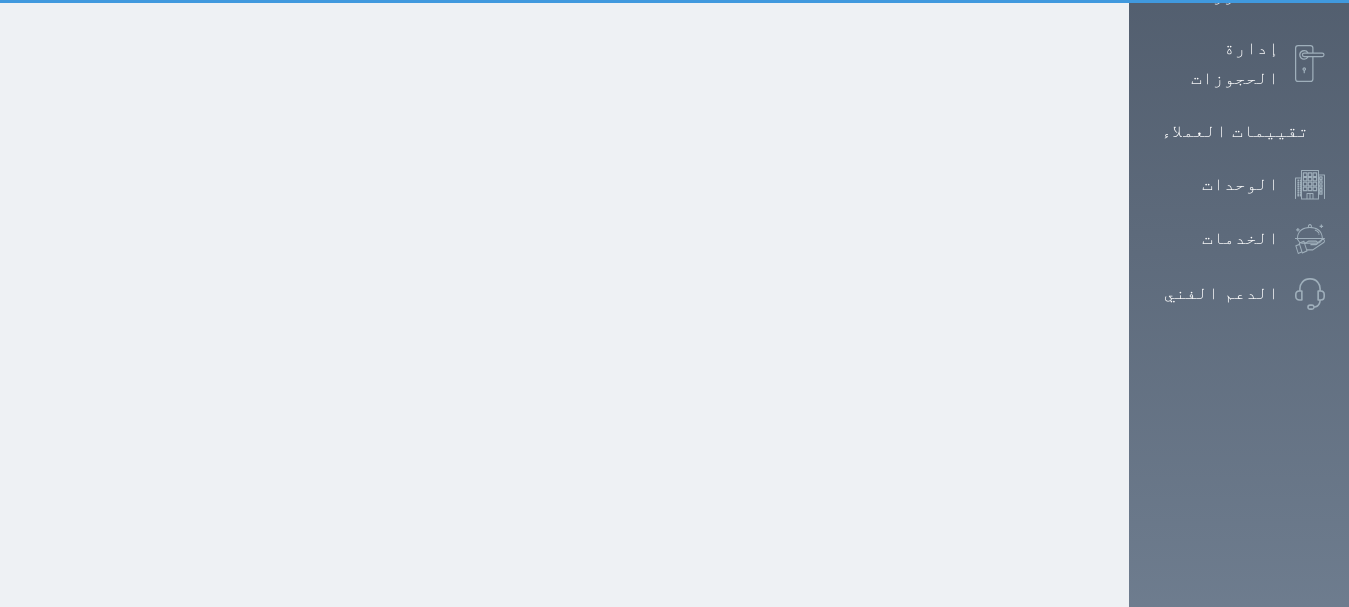 scroll, scrollTop: 0, scrollLeft: 0, axis: both 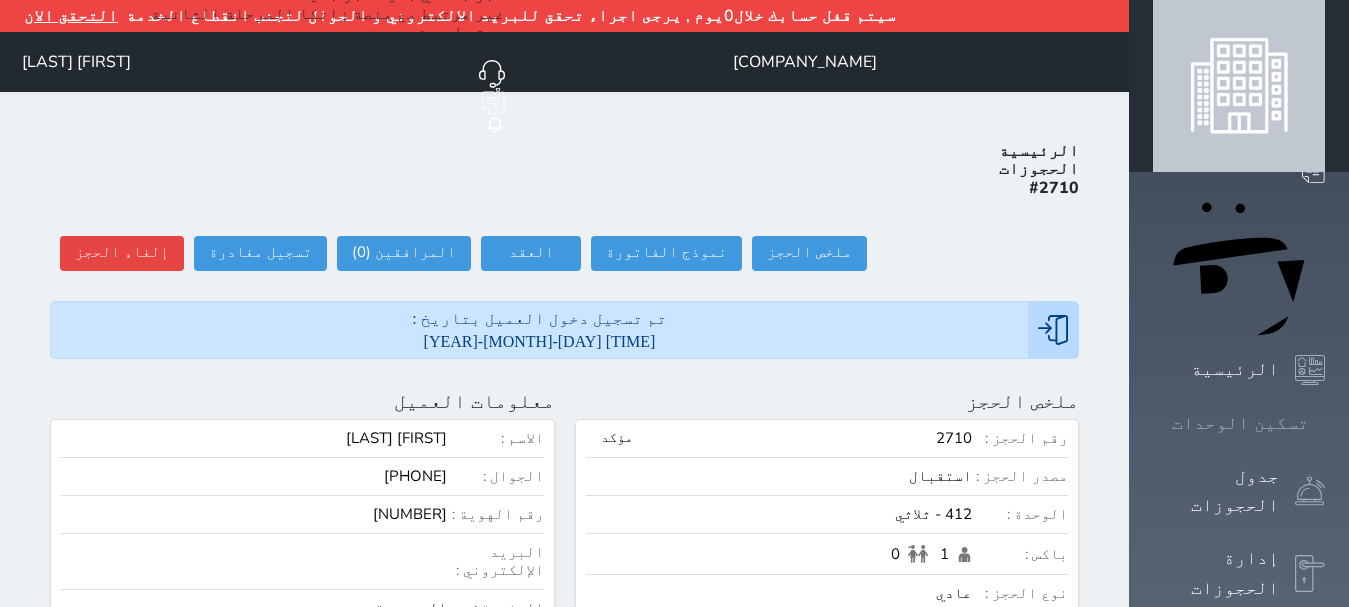 click on "تسكين الوحدات" at bounding box center (1240, 423) 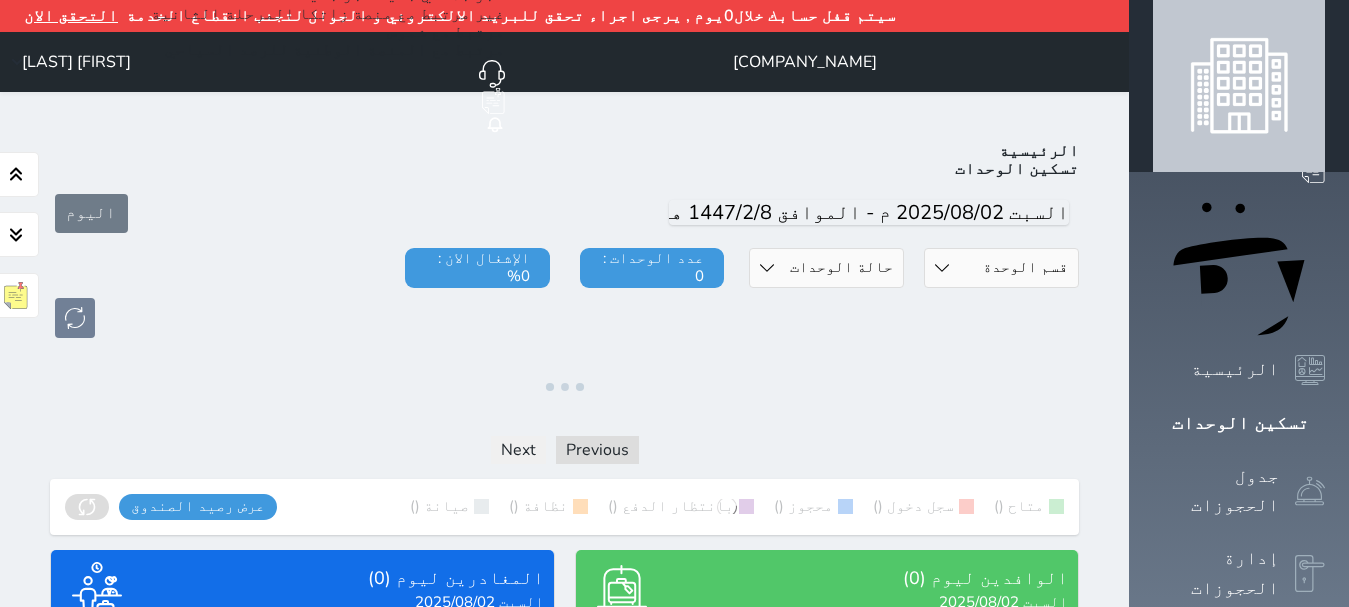 click on "حالة الوحدات متاح تحت التنظيف تحت الصيانة سجل دخول  لم يتم تسجيل الدخول" at bounding box center [826, 268] 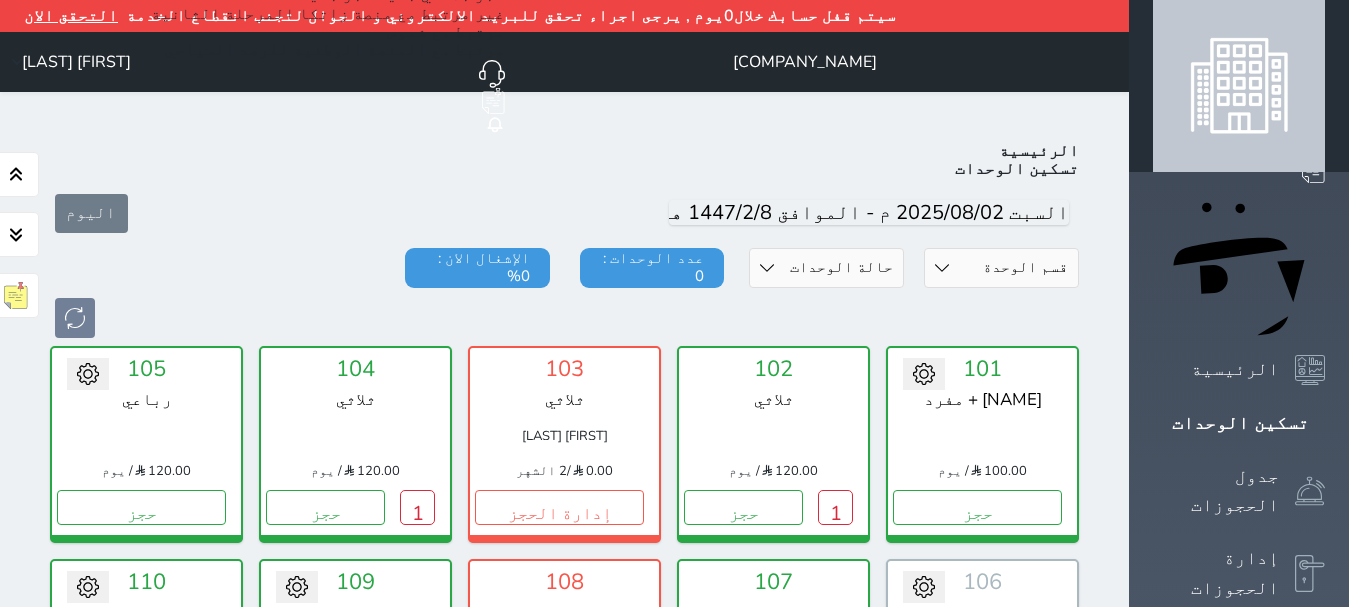 select on "1" 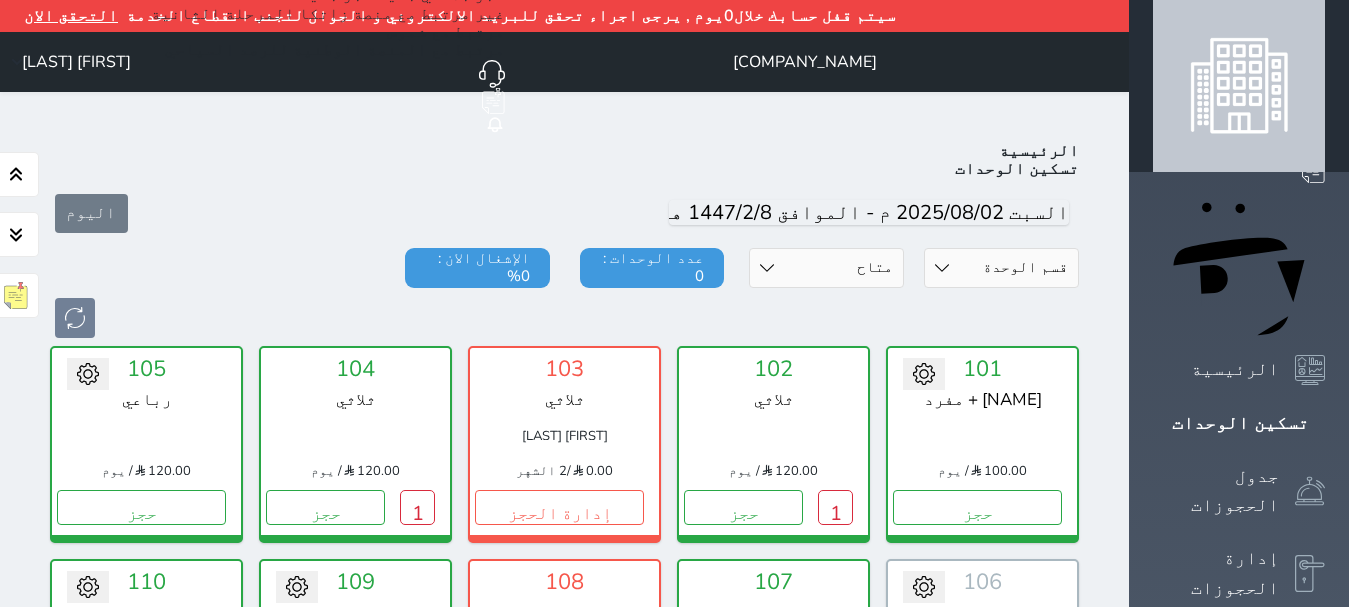 click on "حالة الوحدات متاح تحت التنظيف تحت الصيانة سجل دخول  لم يتم تسجيل الدخول" at bounding box center (826, 268) 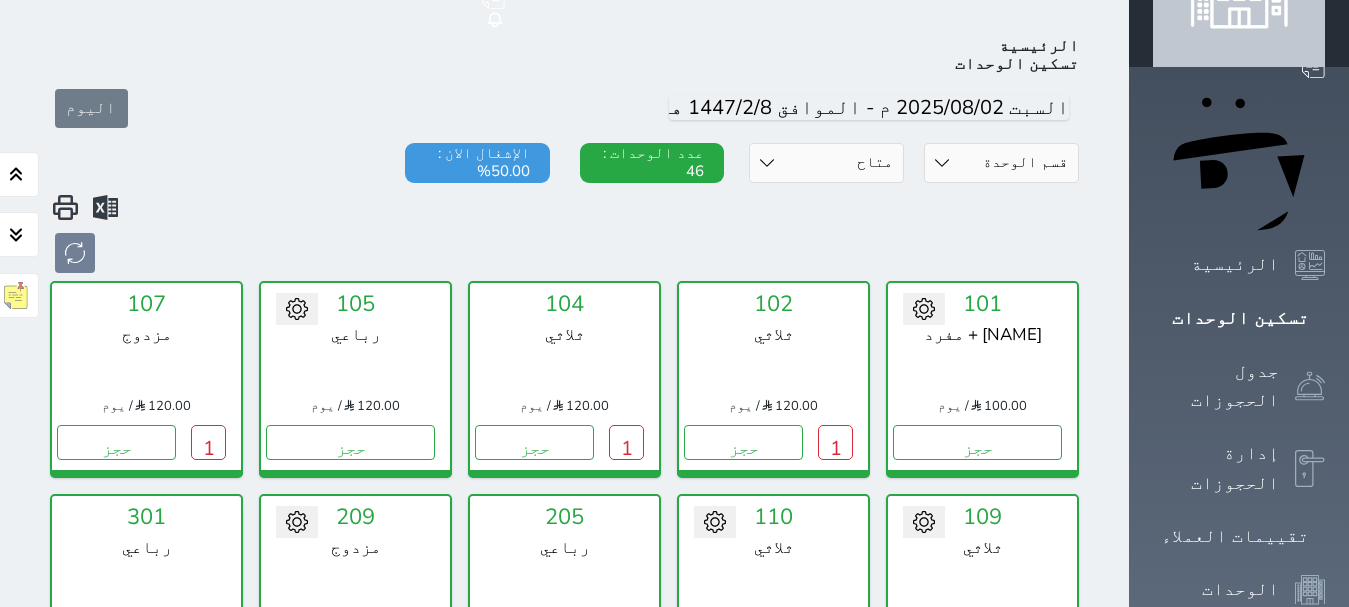 scroll, scrollTop: 110, scrollLeft: 0, axis: vertical 